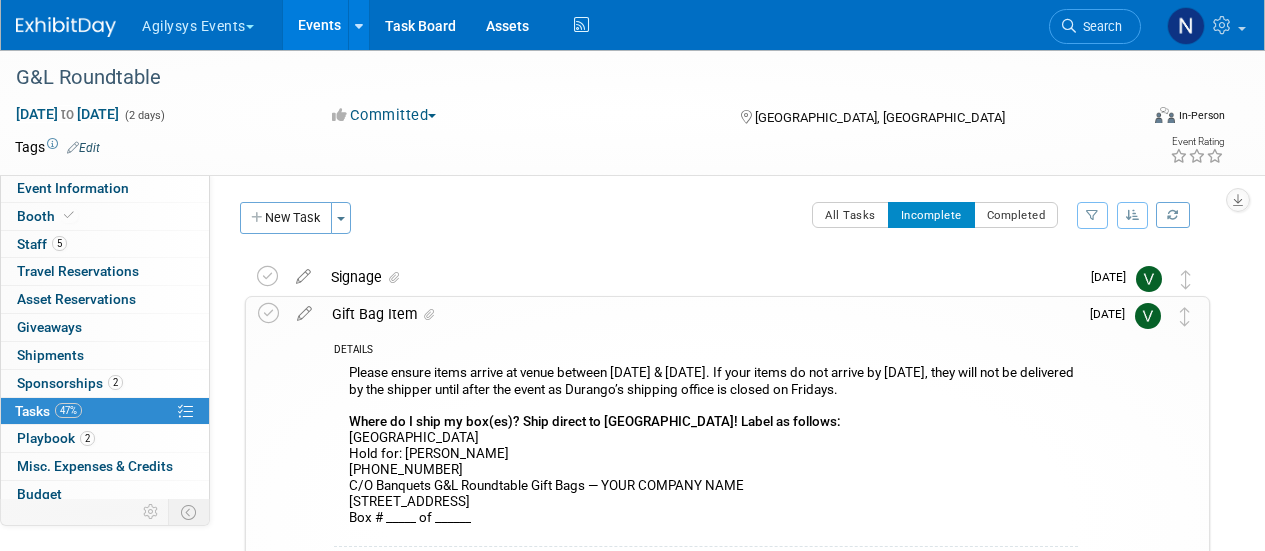 scroll, scrollTop: 143, scrollLeft: 0, axis: vertical 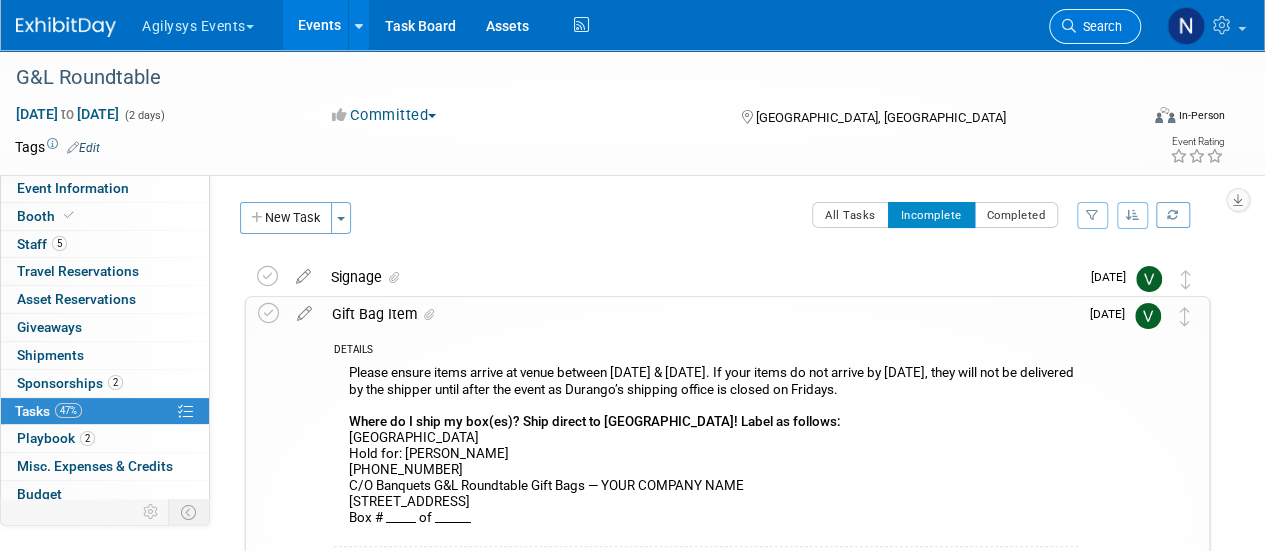 click on "Search" at bounding box center [1099, 26] 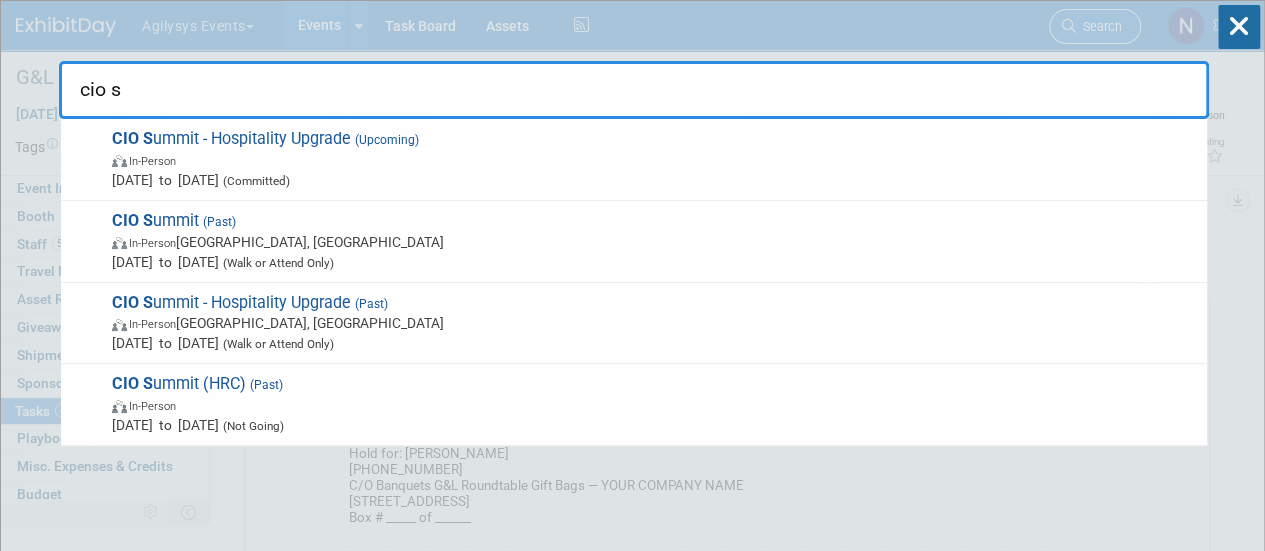 type on "cio su" 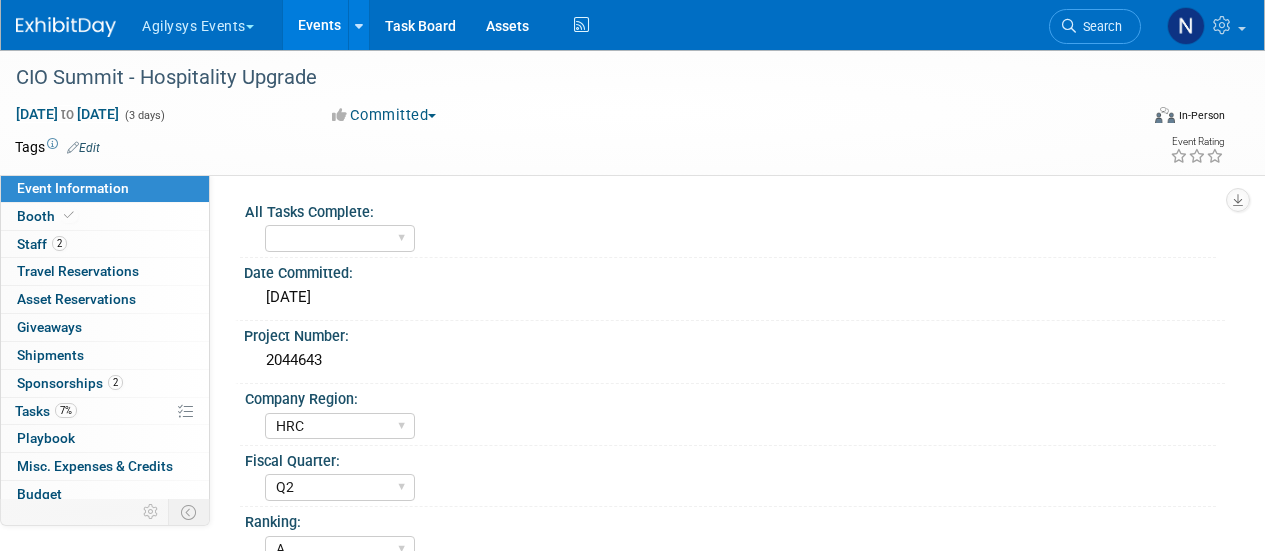 select on "HRC" 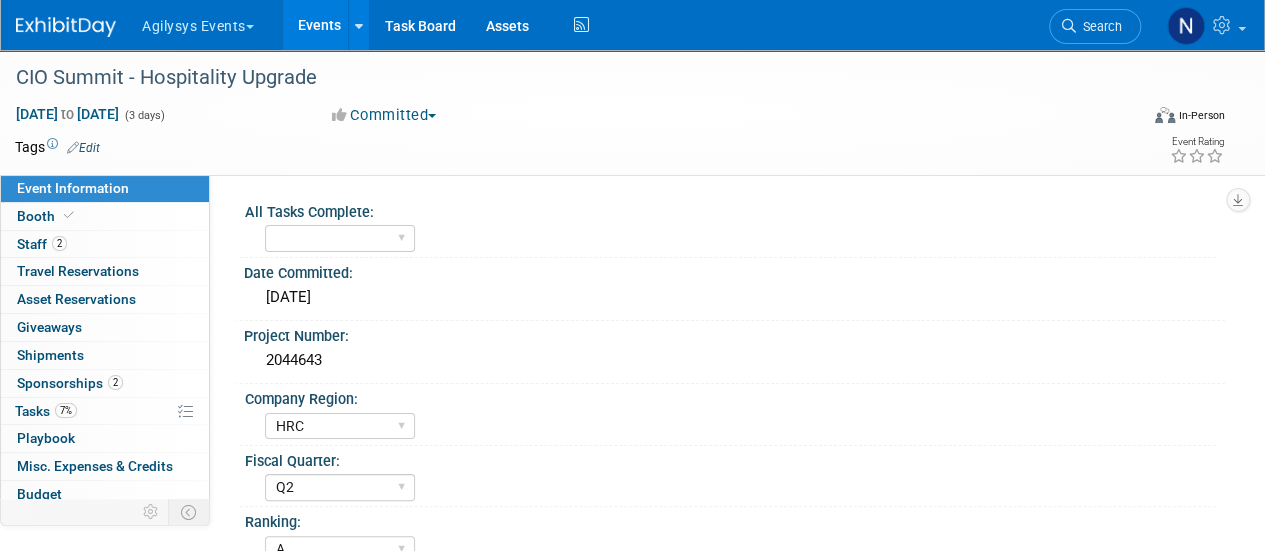 scroll, scrollTop: 0, scrollLeft: 0, axis: both 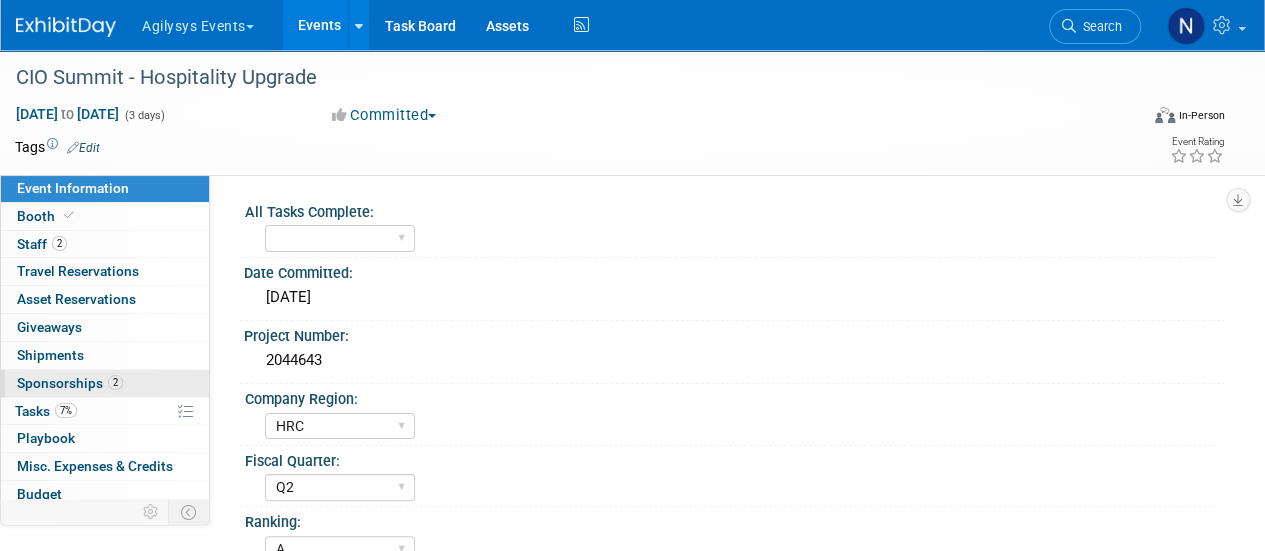 click on "2
Sponsorships 2" at bounding box center (105, 383) 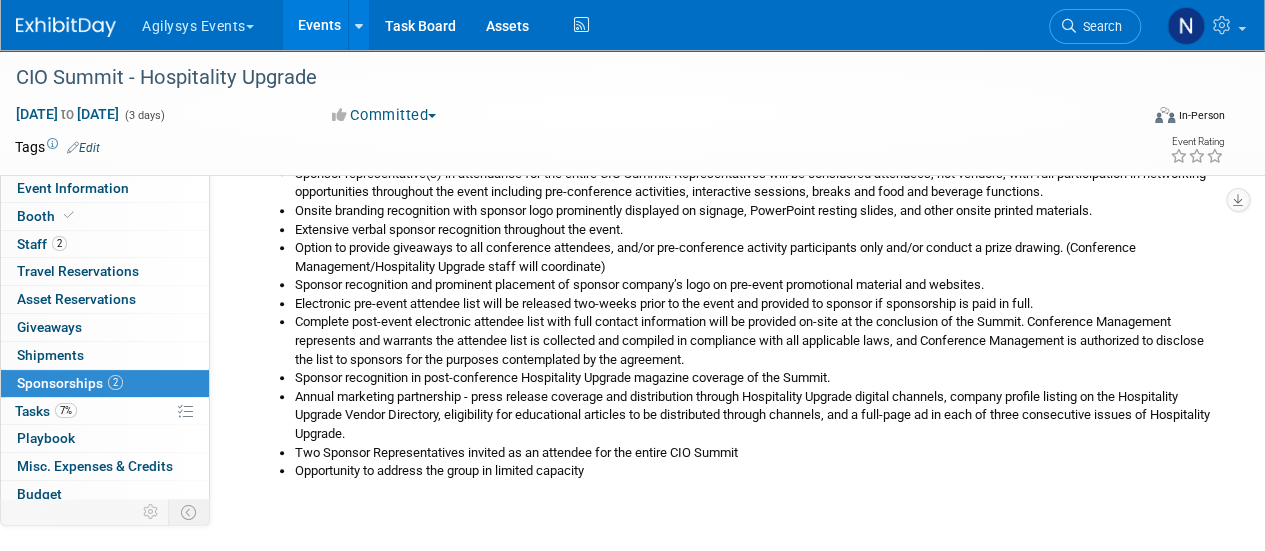 scroll, scrollTop: 477, scrollLeft: 0, axis: vertical 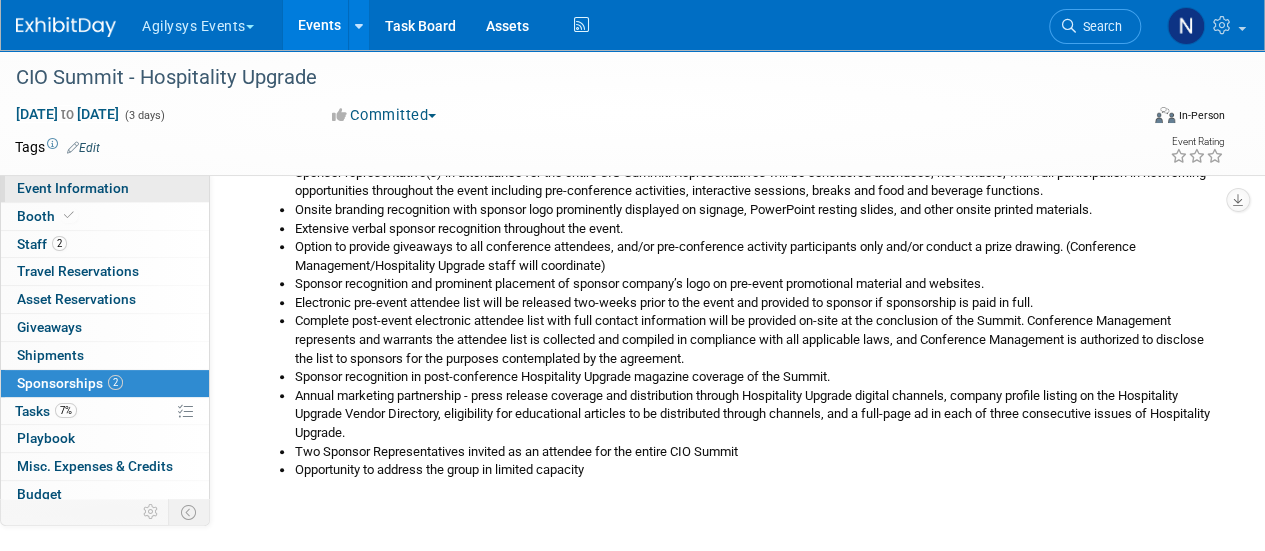 click on "Event Information" at bounding box center [105, 188] 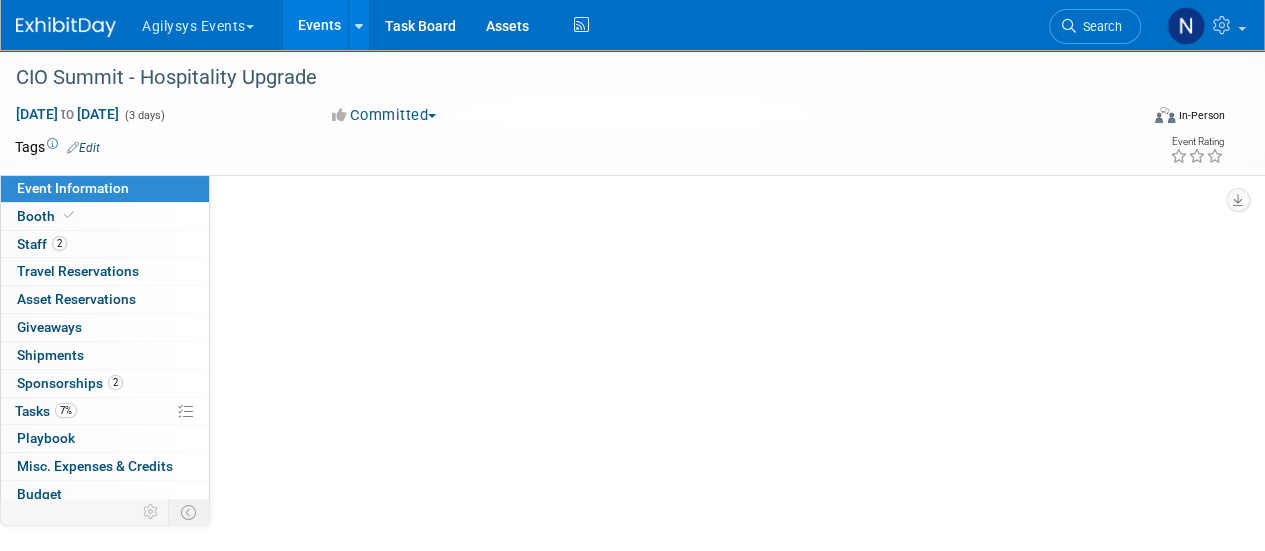 scroll, scrollTop: 0, scrollLeft: 0, axis: both 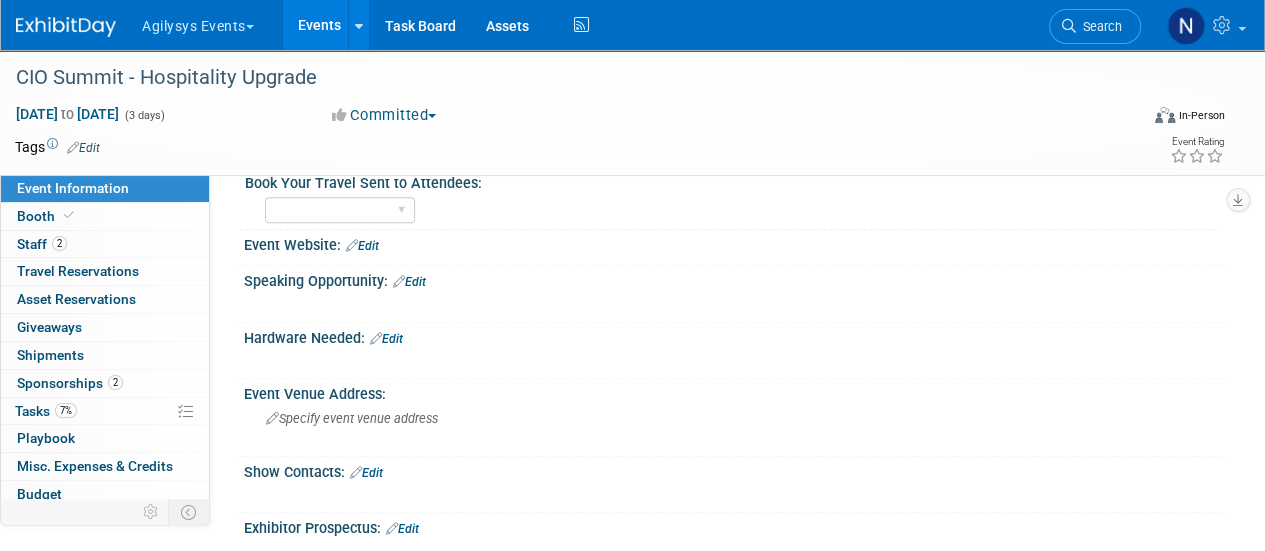 click on "Edit" at bounding box center (362, 246) 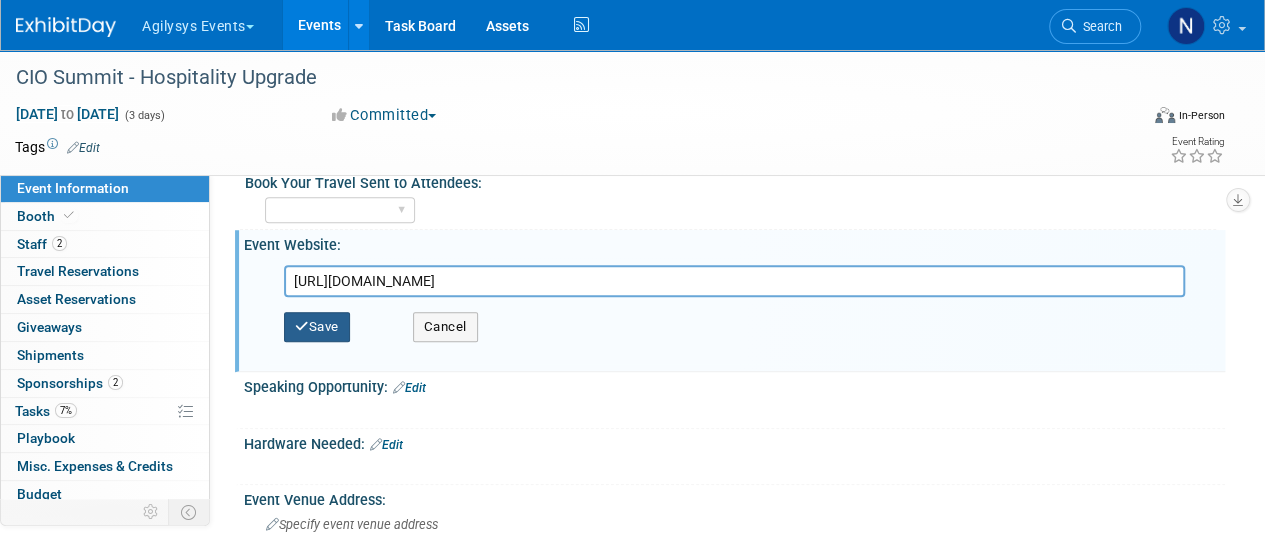 type on "https://www.hftp.org/event/cio-summit" 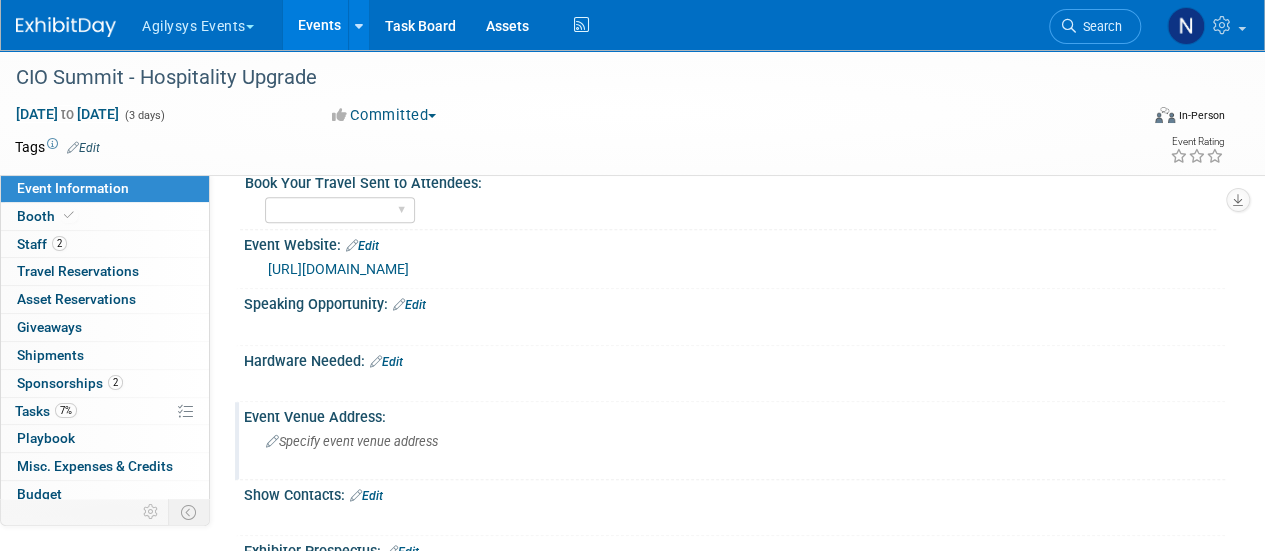 click on "Specify event venue address" at bounding box center [352, 441] 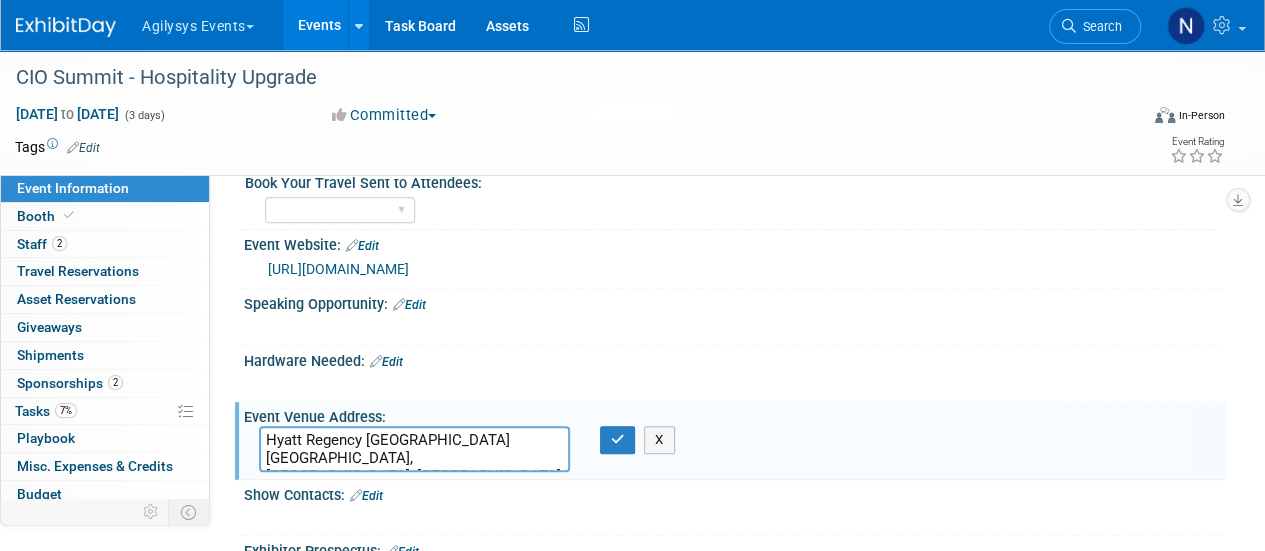 click on "Hyatt Regency Vancouver
Vancouver, British Columbia, Canada" at bounding box center [414, 449] 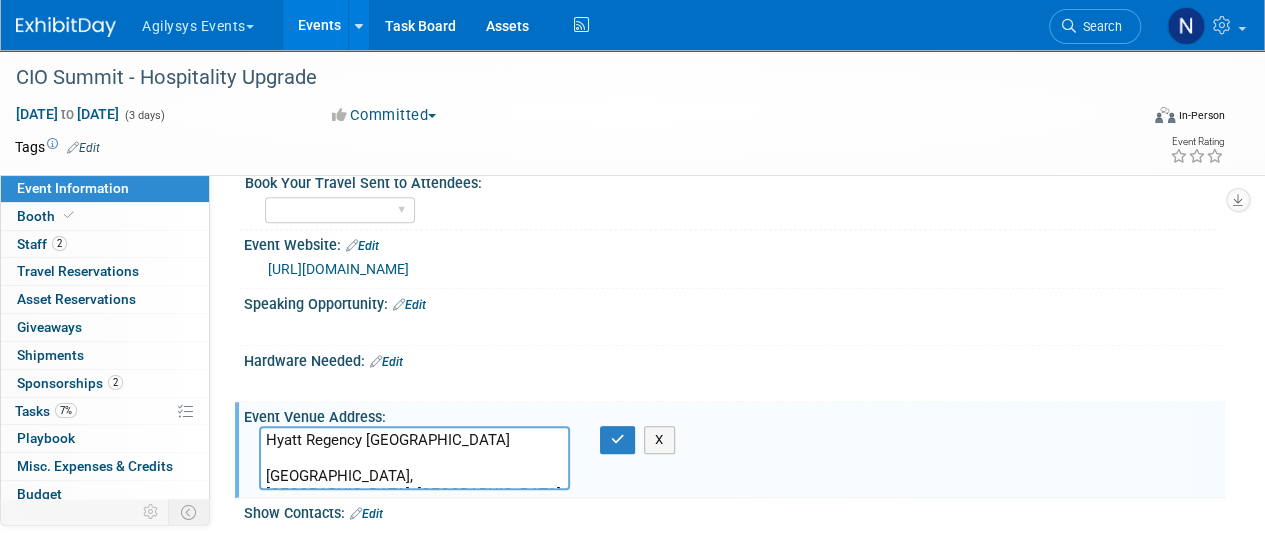 paste on "655 Burrard St, Vancouver, BC V6C 2R7, Canada" 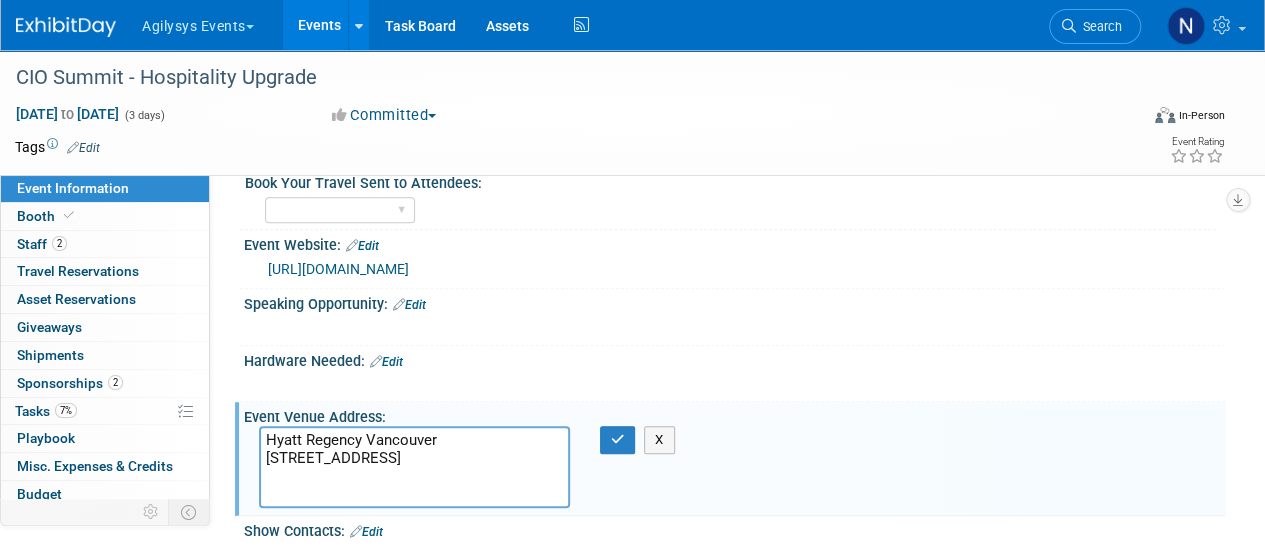 drag, startPoint x: 518, startPoint y: 486, endPoint x: 232, endPoint y: 505, distance: 286.63043 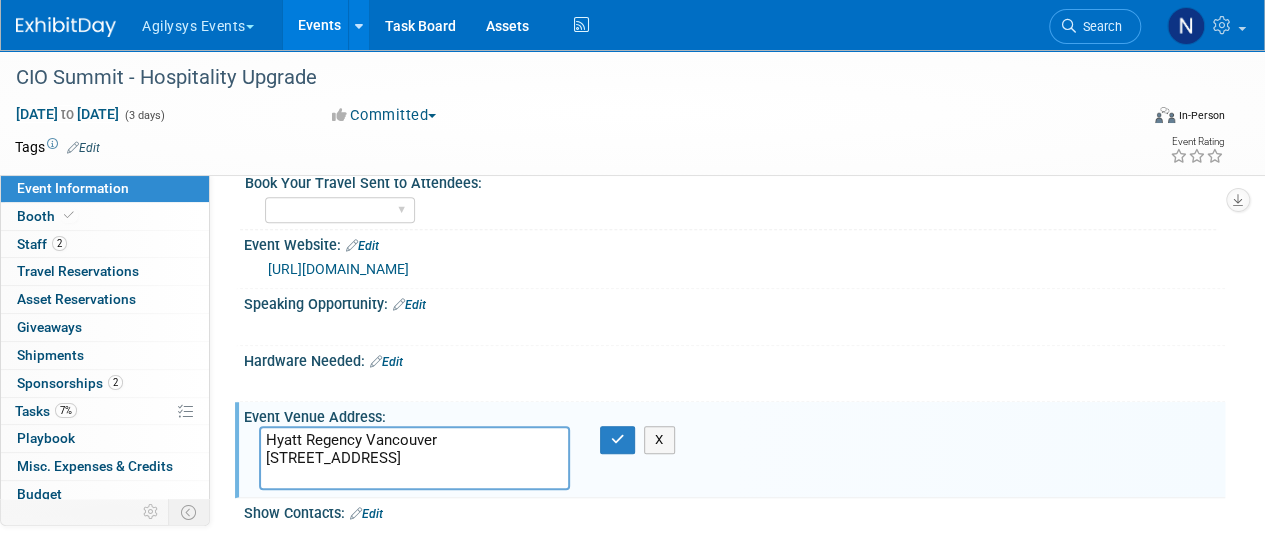 click on "Hyatt Regency Vancouver
655 Burrard St, Vancouver, BC V6C 2R7, Canada" at bounding box center [414, 458] 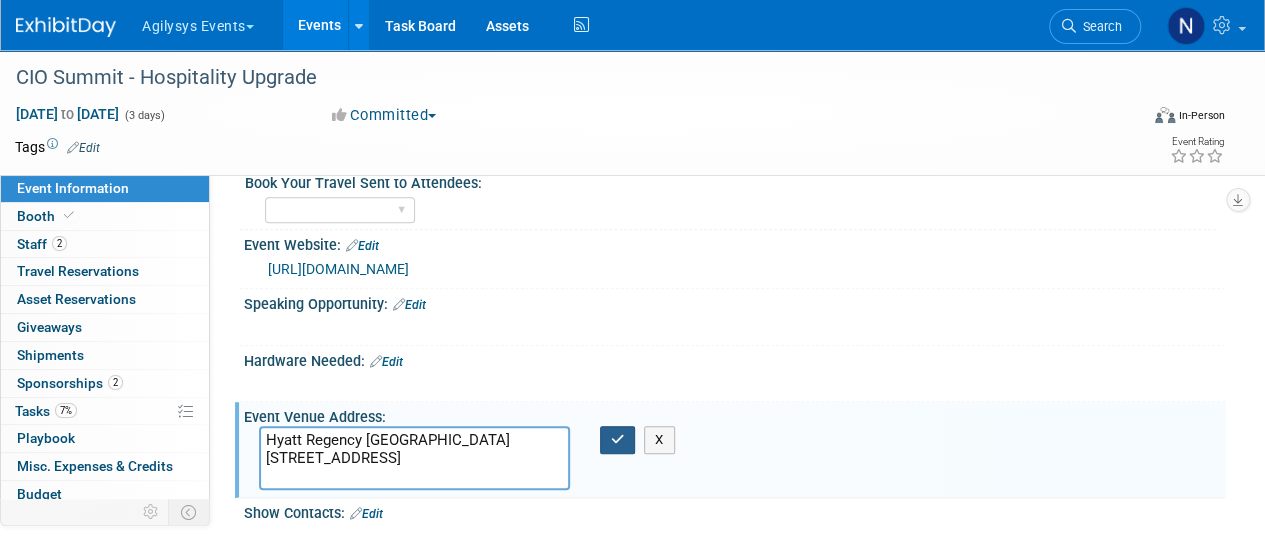 type on "Hyatt Regency Vancouver
655 Burrard Street
Vancouver, BC V6C 2R7, Canada" 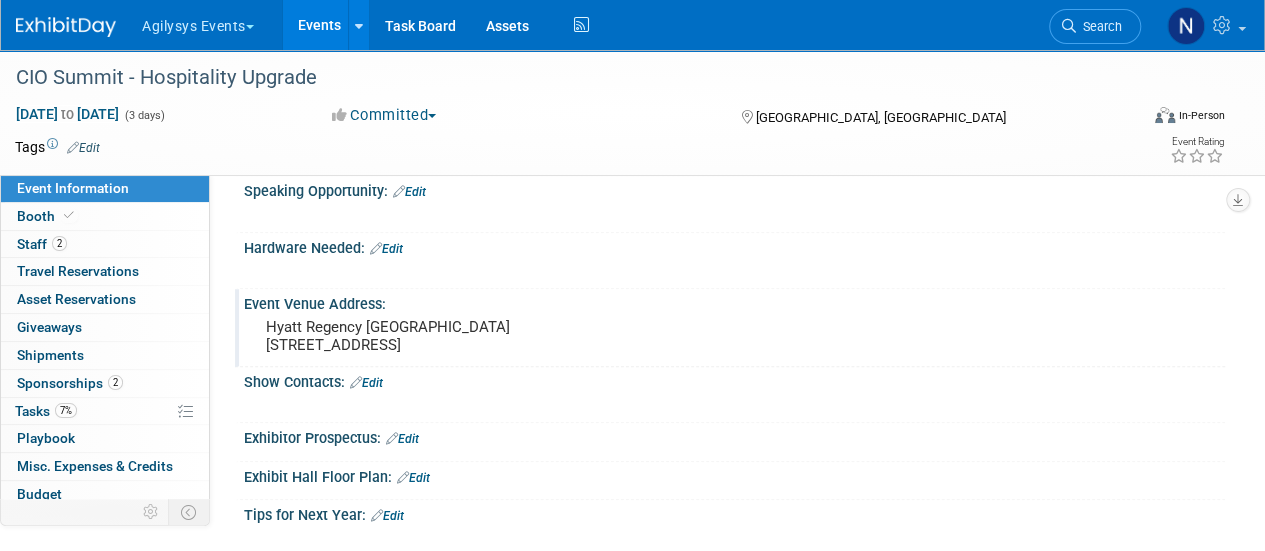 scroll, scrollTop: 576, scrollLeft: 0, axis: vertical 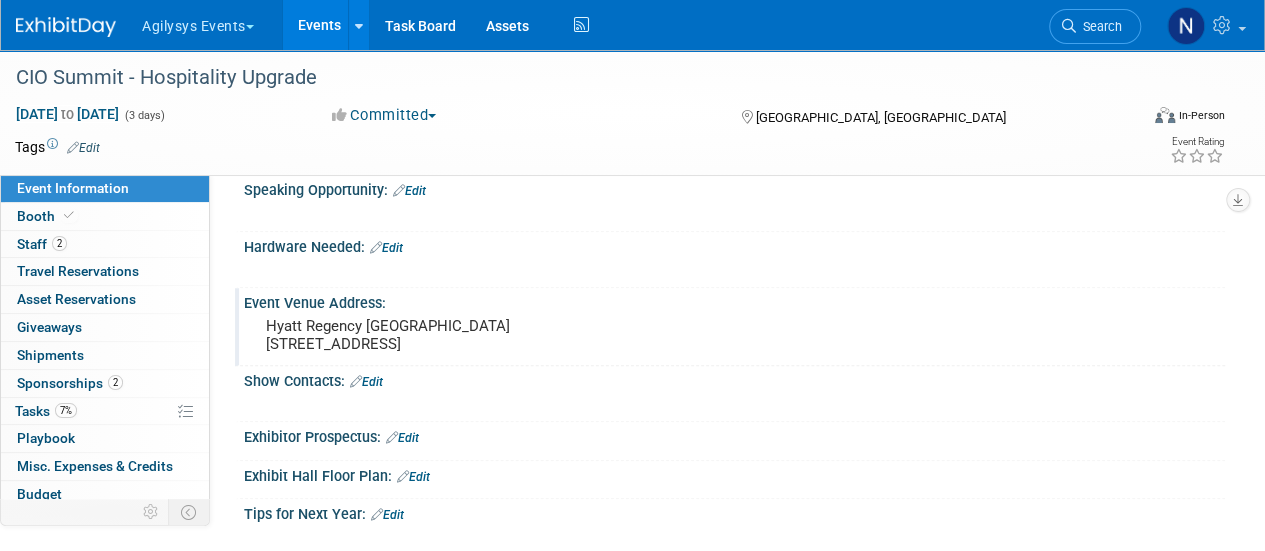 click on "Edit" at bounding box center [366, 382] 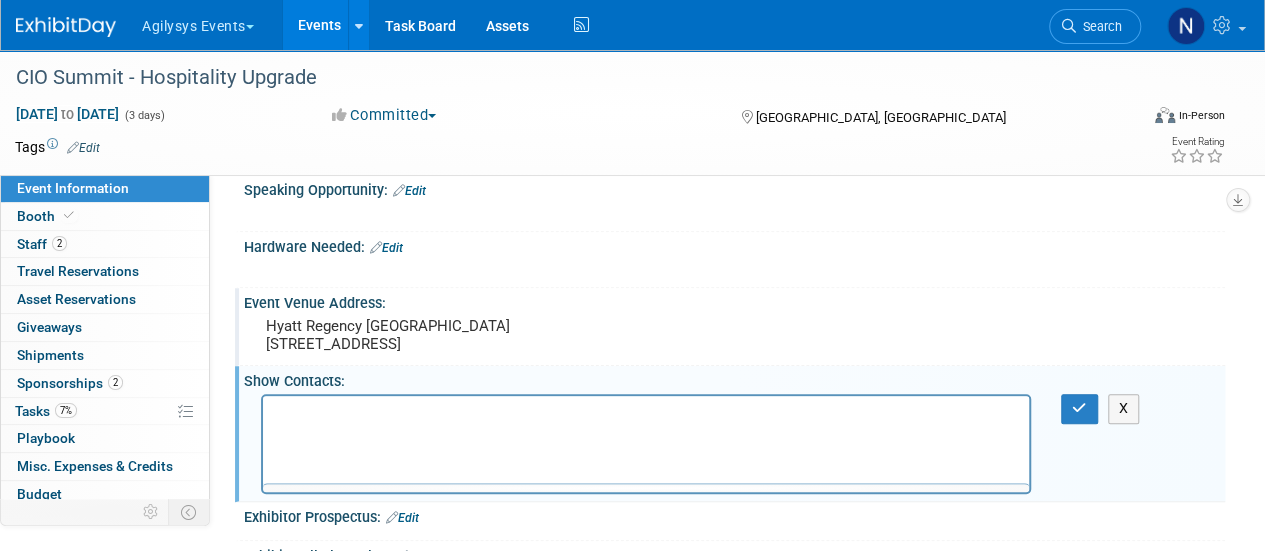 scroll, scrollTop: 0, scrollLeft: 0, axis: both 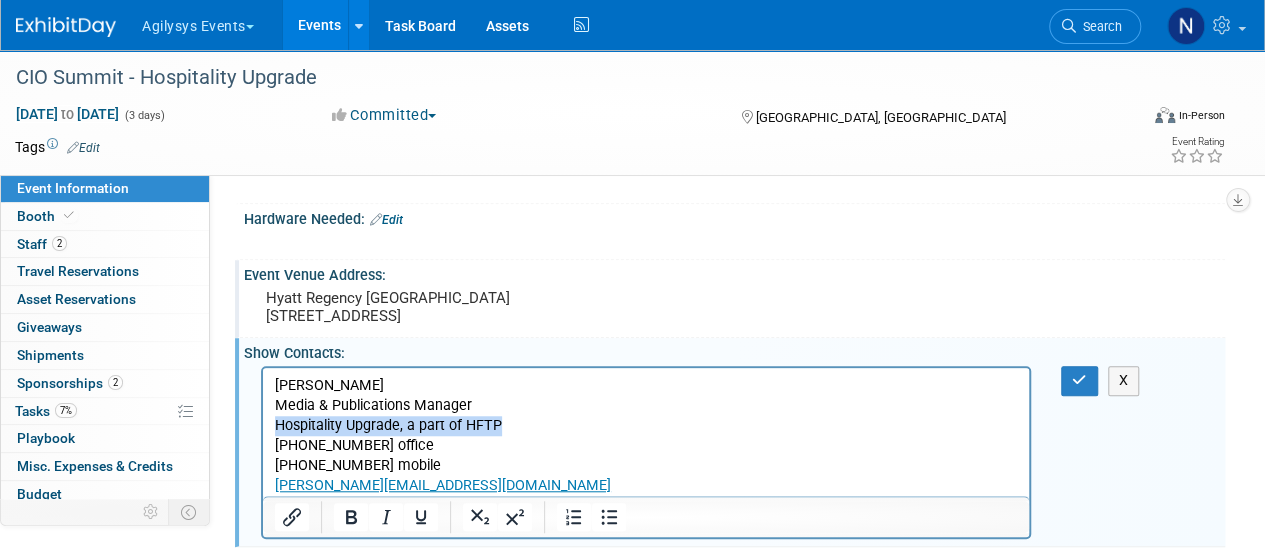 drag, startPoint x: 511, startPoint y: 419, endPoint x: 269, endPoint y: 429, distance: 242.20653 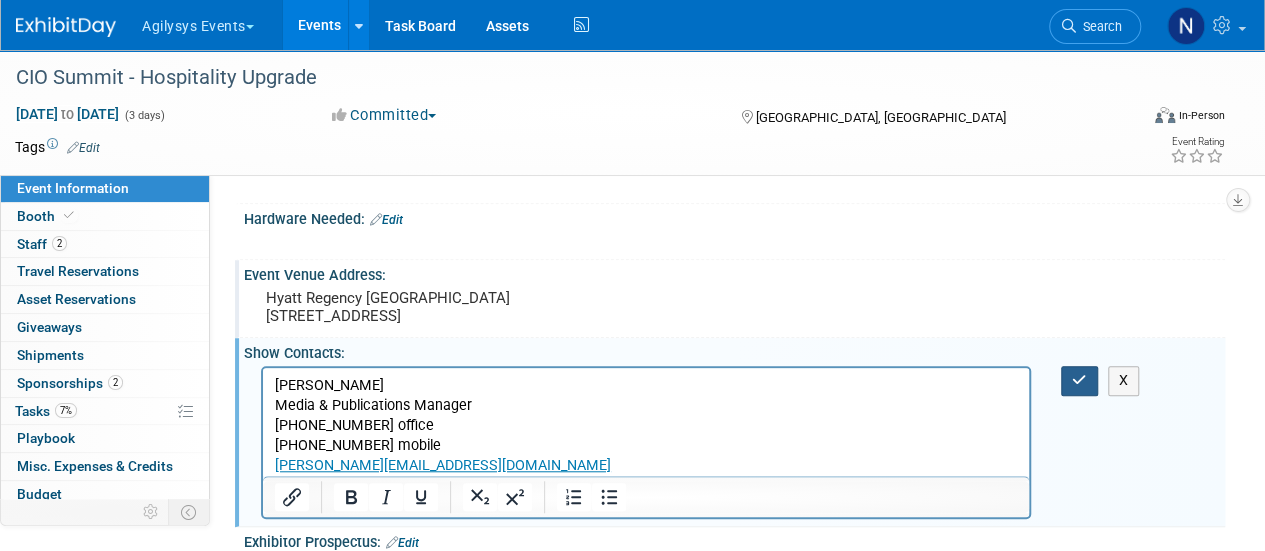 click at bounding box center [1079, 380] 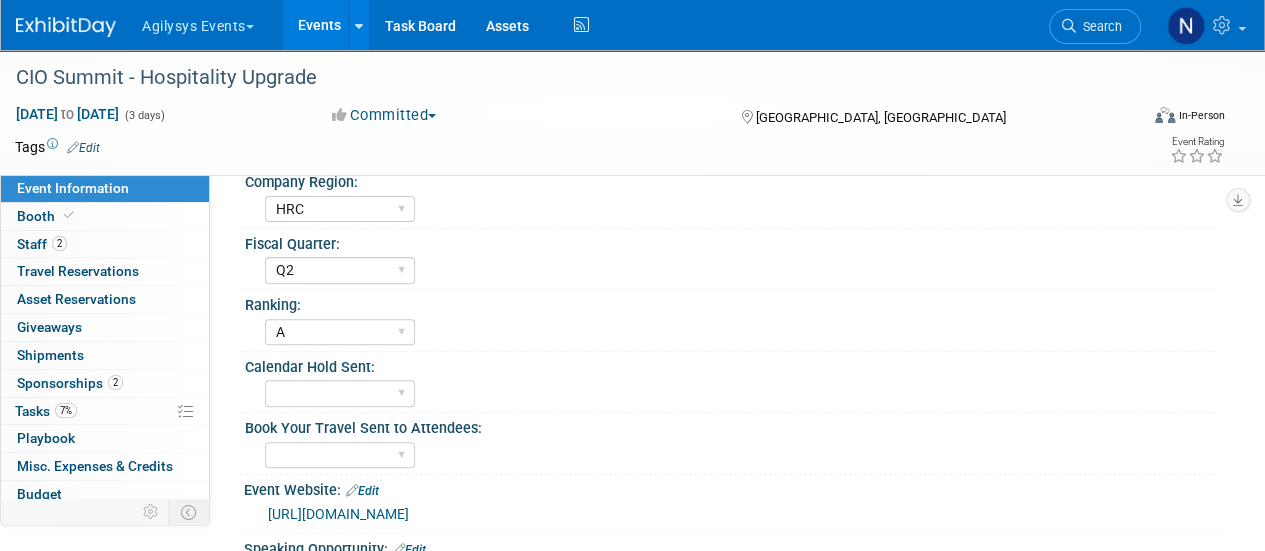 scroll, scrollTop: 216, scrollLeft: 0, axis: vertical 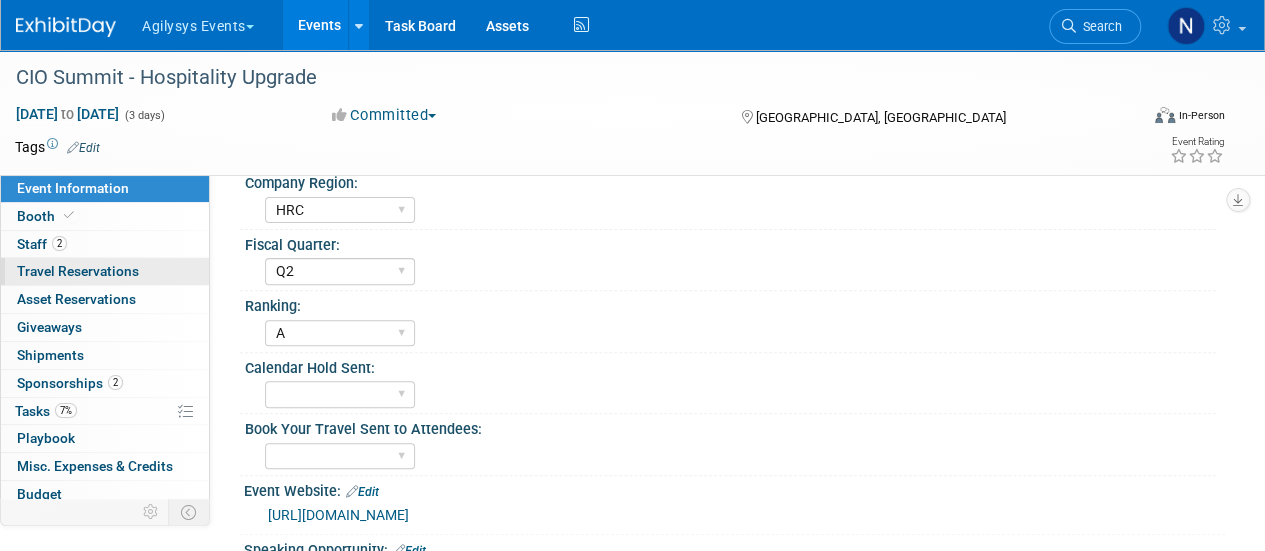 click on "Travel Reservations 0" at bounding box center (78, 271) 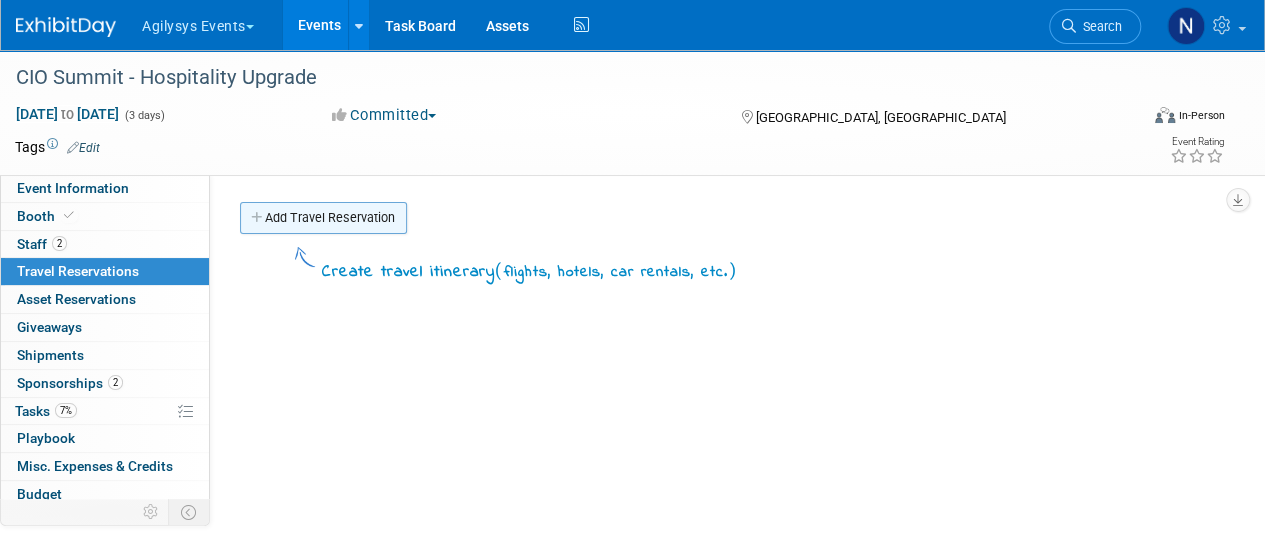 click on "Add Travel Reservation" at bounding box center (323, 218) 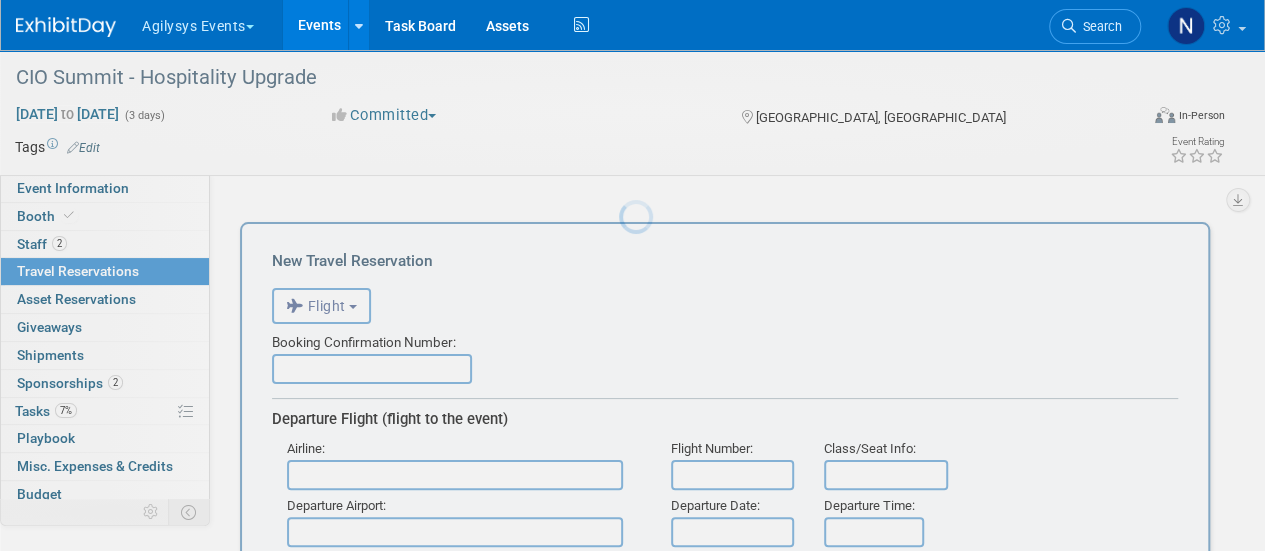 scroll, scrollTop: 0, scrollLeft: 0, axis: both 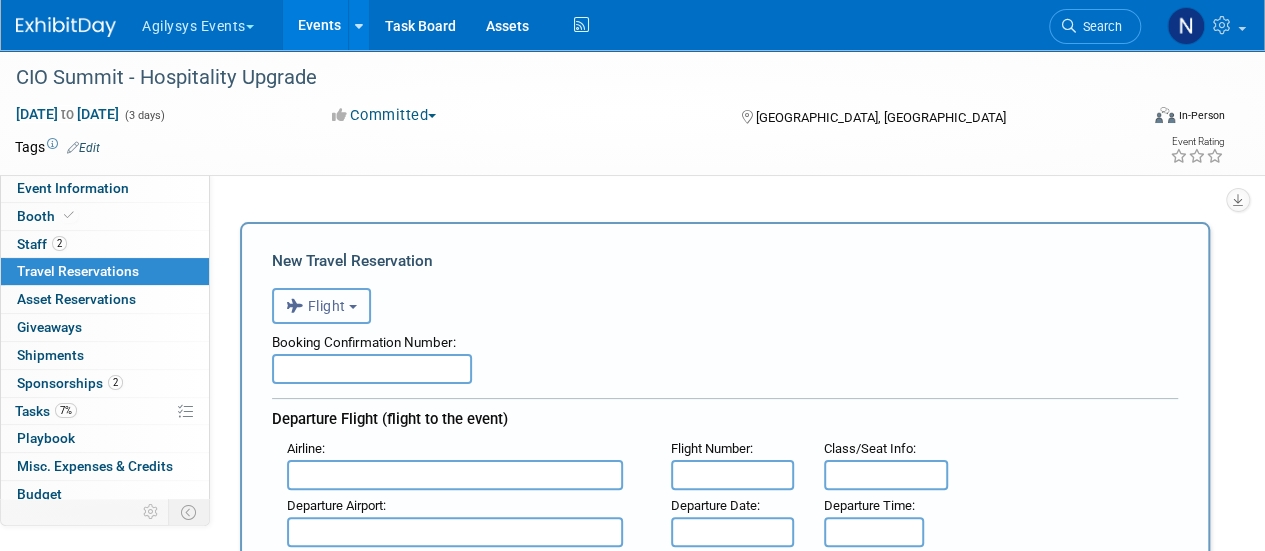 click on "Flight" at bounding box center (321, 306) 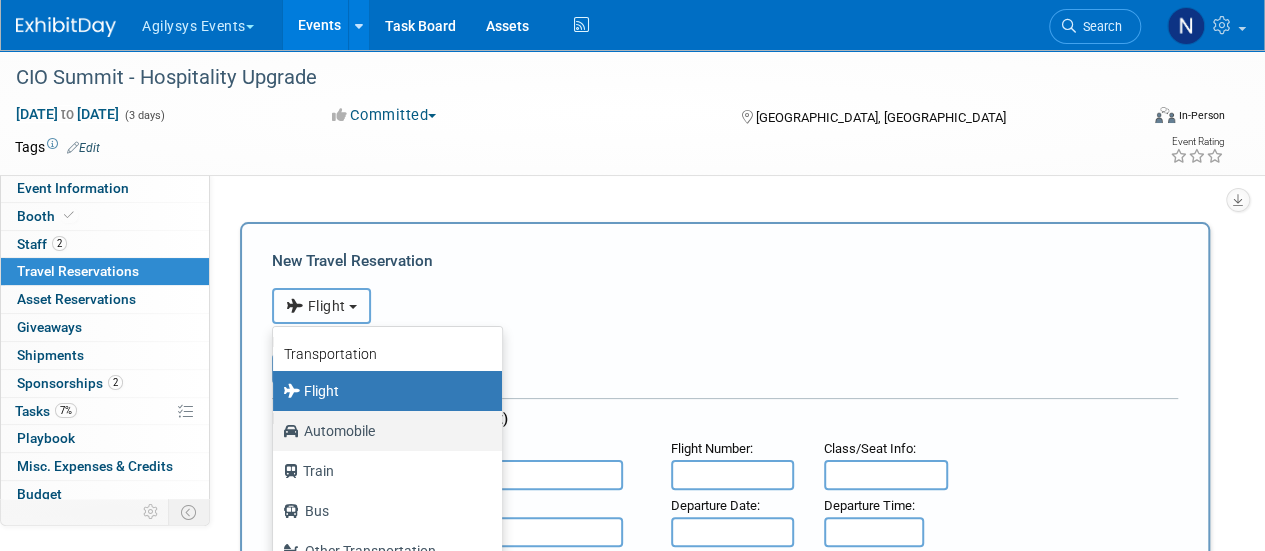 scroll, scrollTop: 84, scrollLeft: 0, axis: vertical 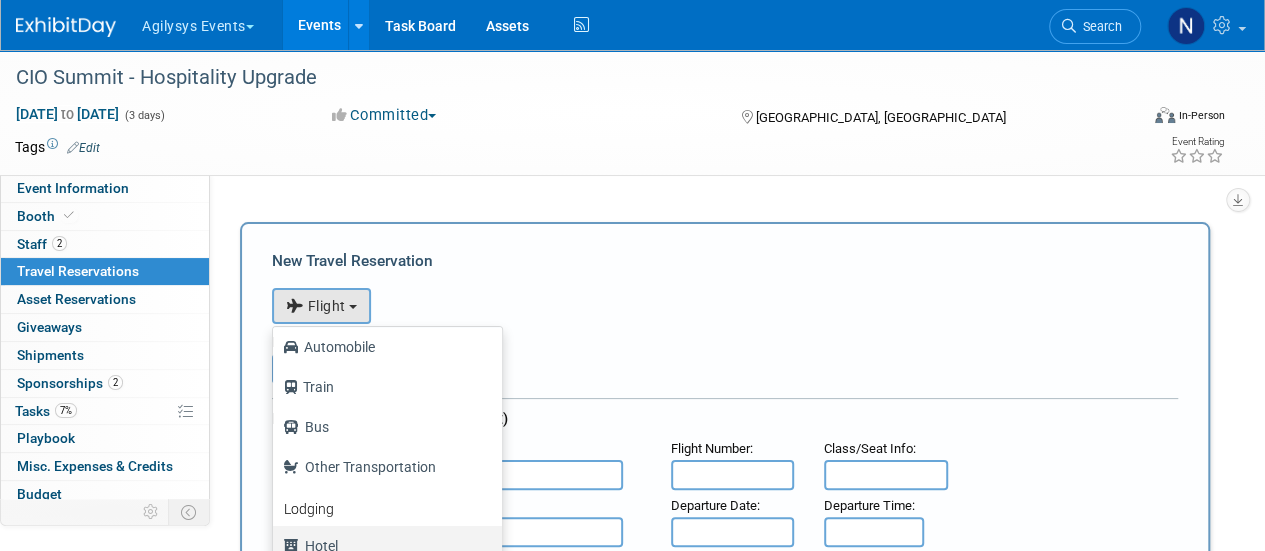 click on "Hotel" at bounding box center (382, 546) 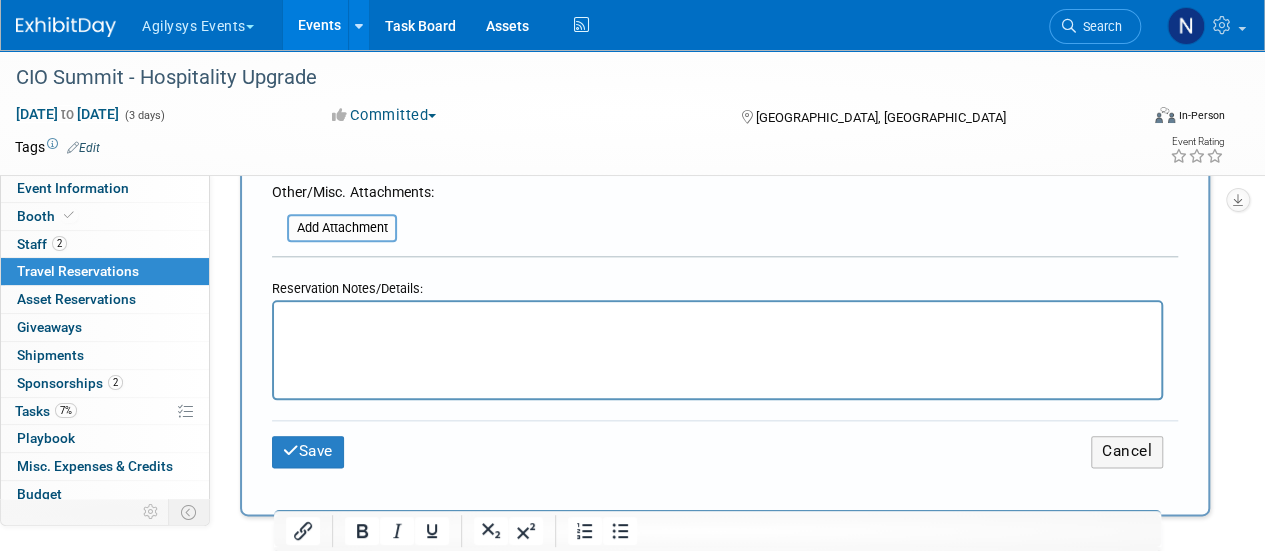 scroll, scrollTop: 962, scrollLeft: 0, axis: vertical 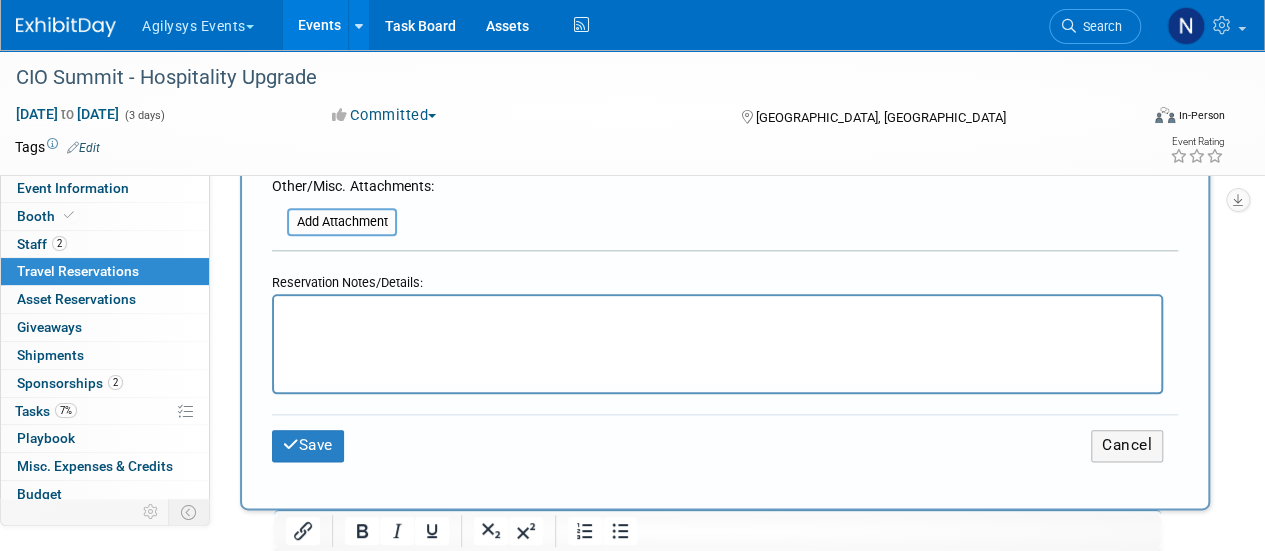 click at bounding box center [717, 310] 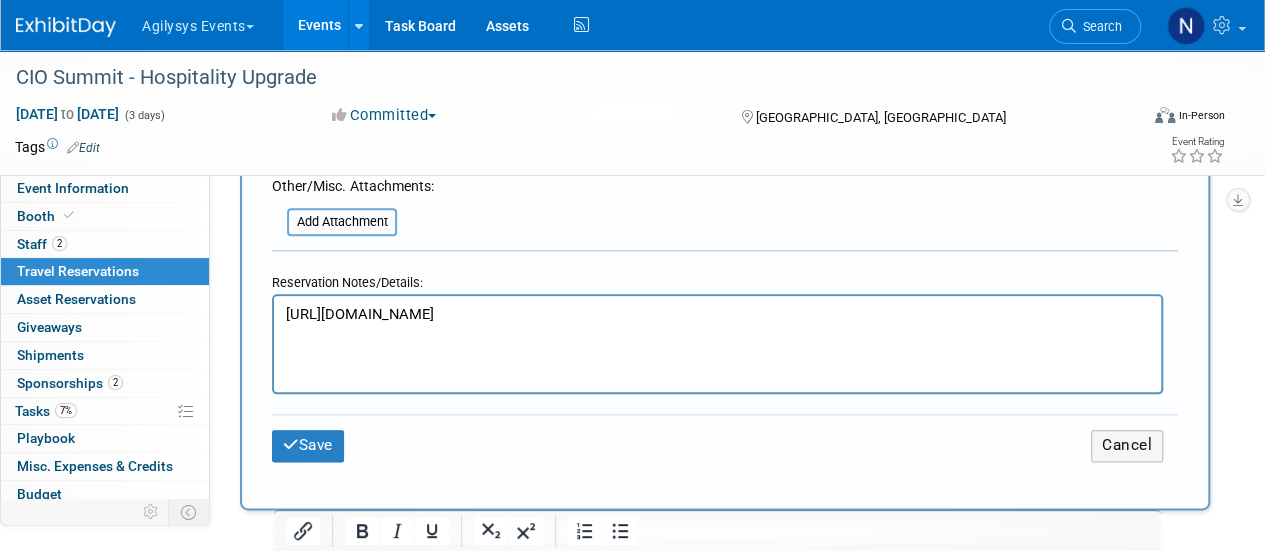 drag, startPoint x: 614, startPoint y: 326, endPoint x: 242, endPoint y: 334, distance: 372.086 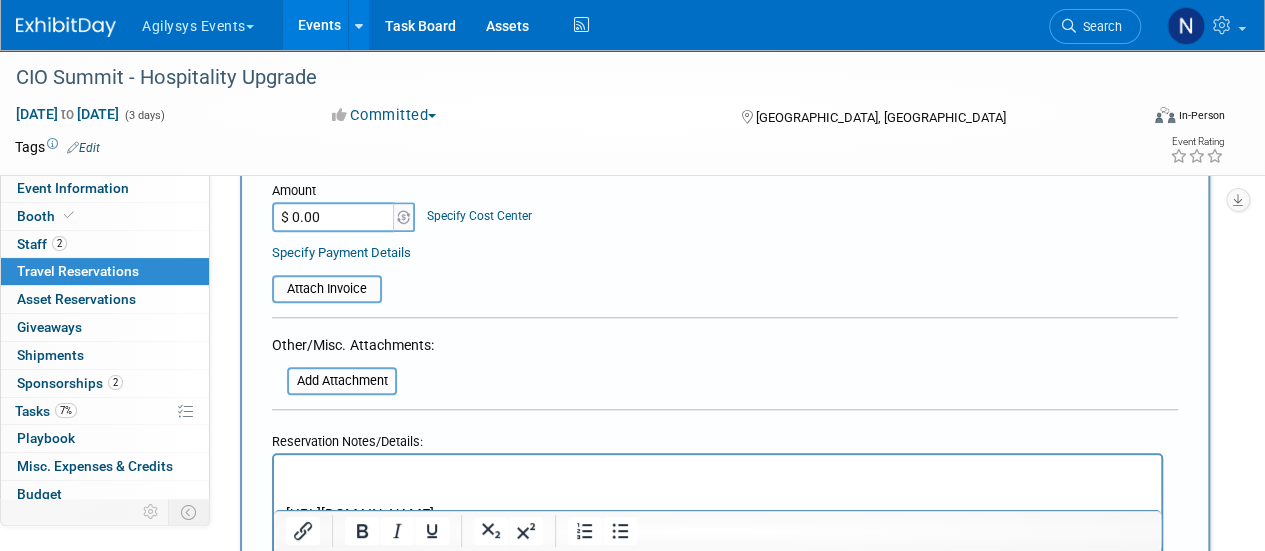 scroll, scrollTop: 770, scrollLeft: 0, axis: vertical 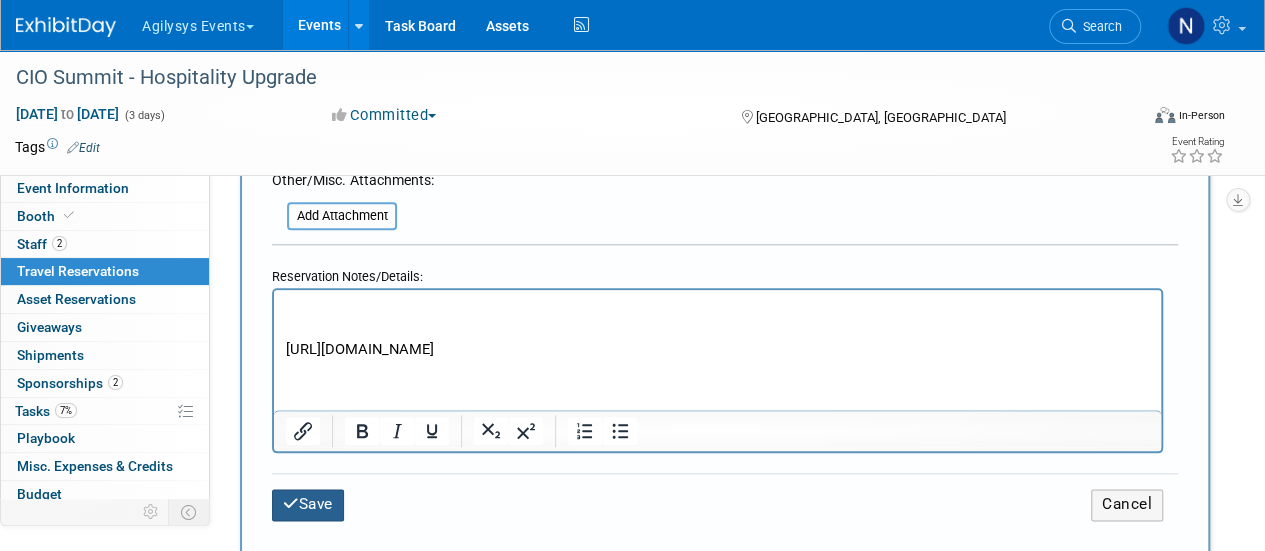 click on "Save" at bounding box center [308, 504] 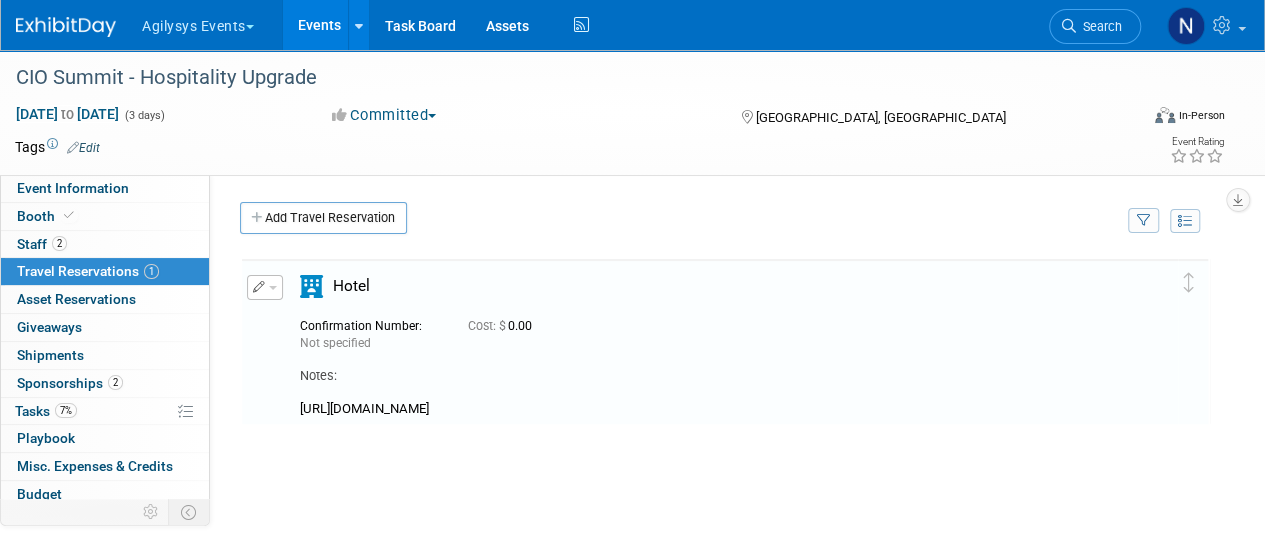scroll, scrollTop: 0, scrollLeft: 0, axis: both 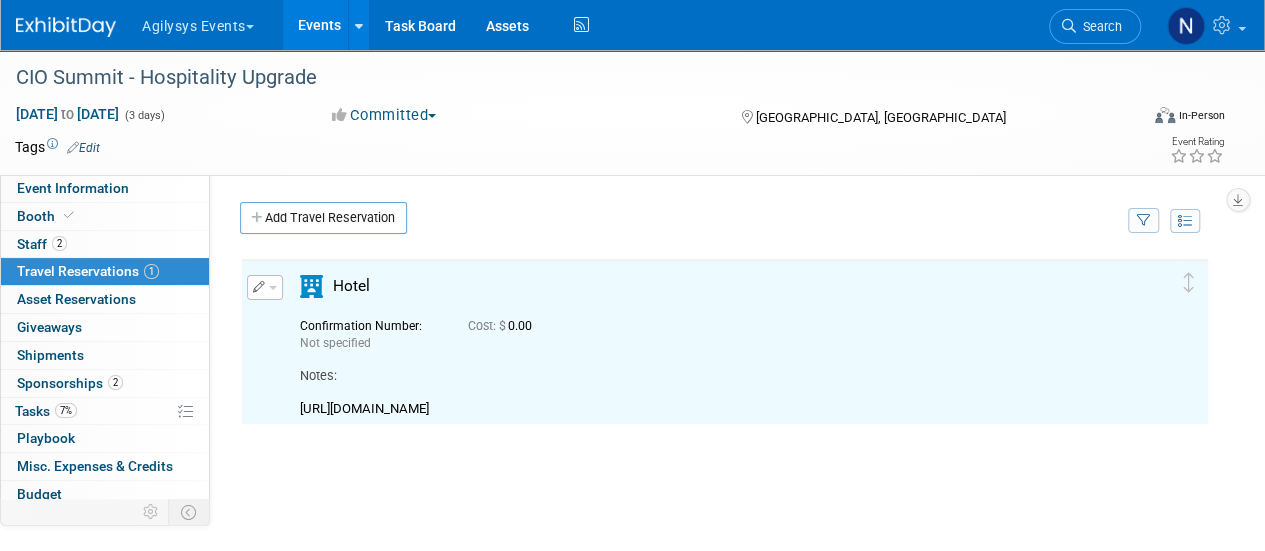 click at bounding box center (273, 288) 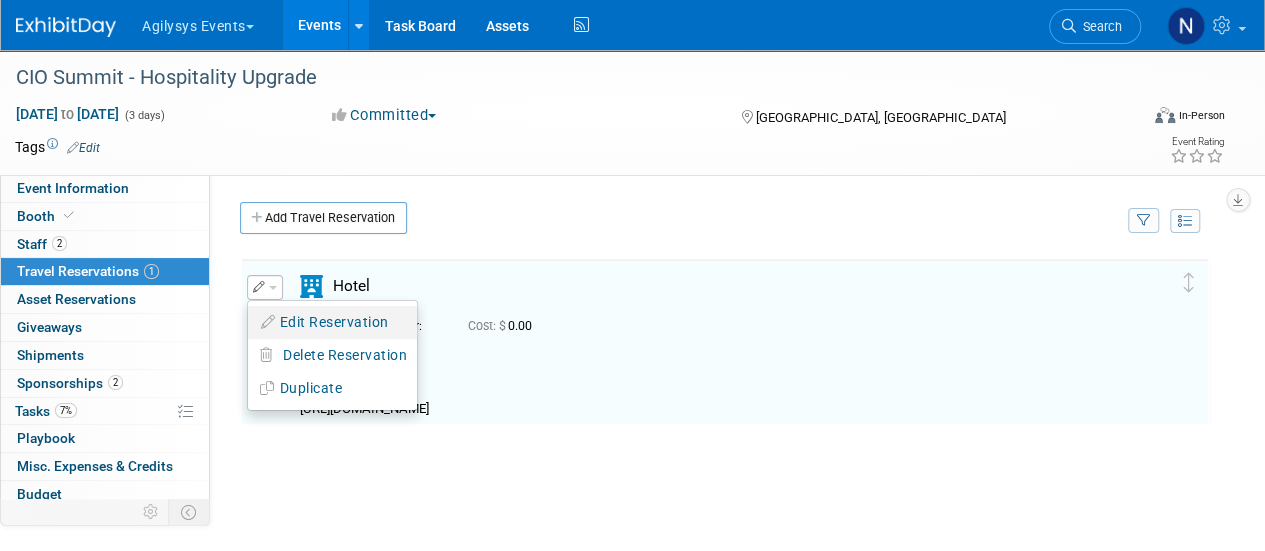 click on "Edit Reservation" at bounding box center [332, 322] 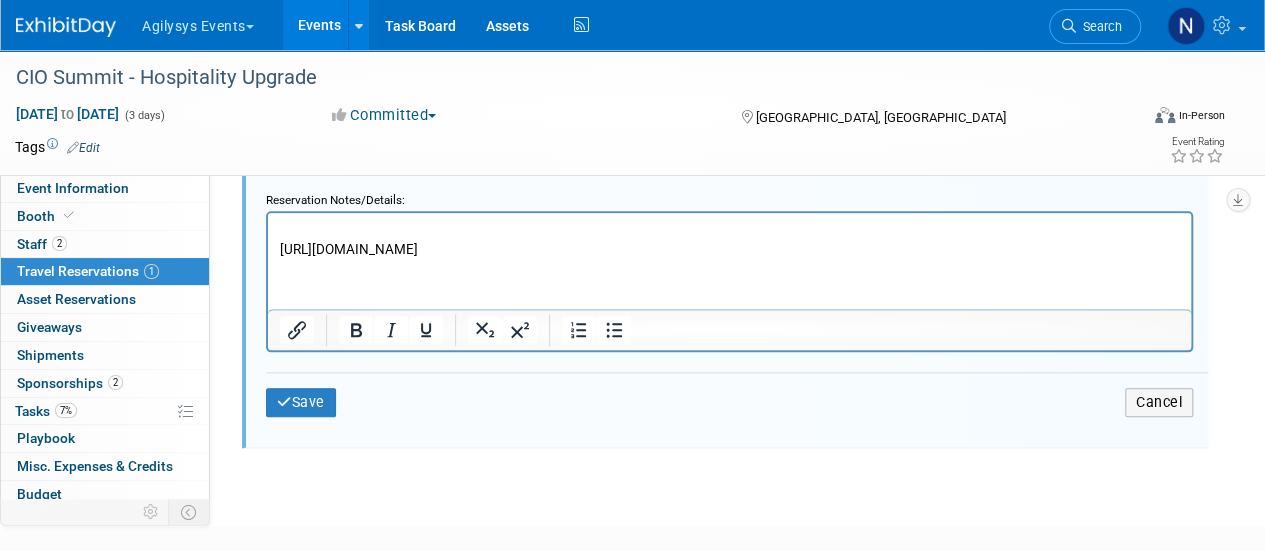 scroll, scrollTop: 999, scrollLeft: 0, axis: vertical 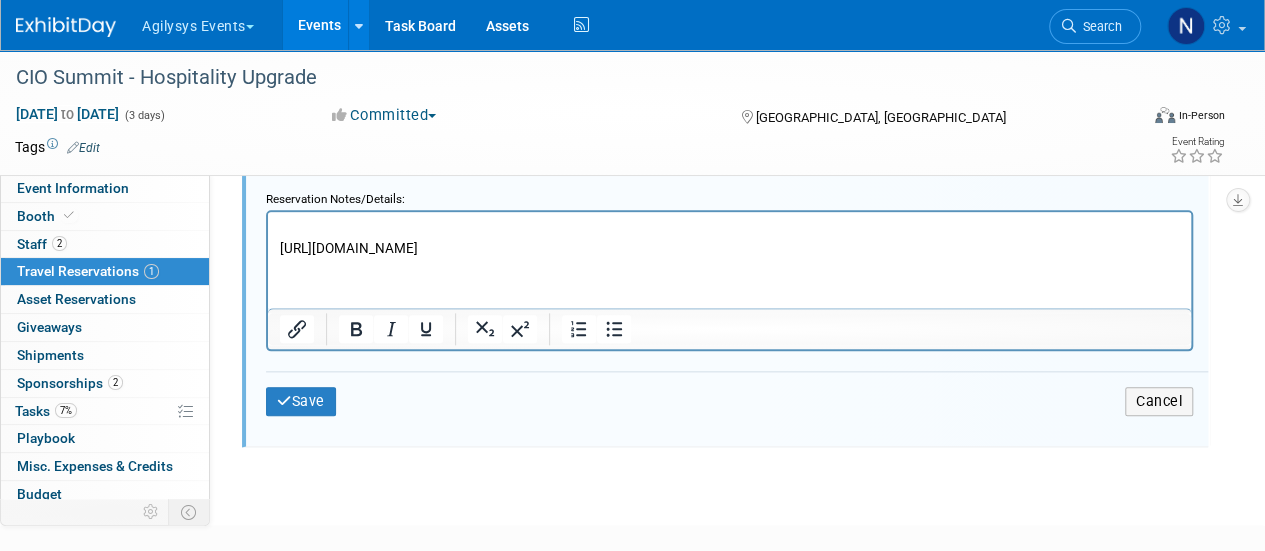 click on "https://www.hyatt.com/en-US/group-booking/YVRRV/G-HO68" at bounding box center [730, 239] 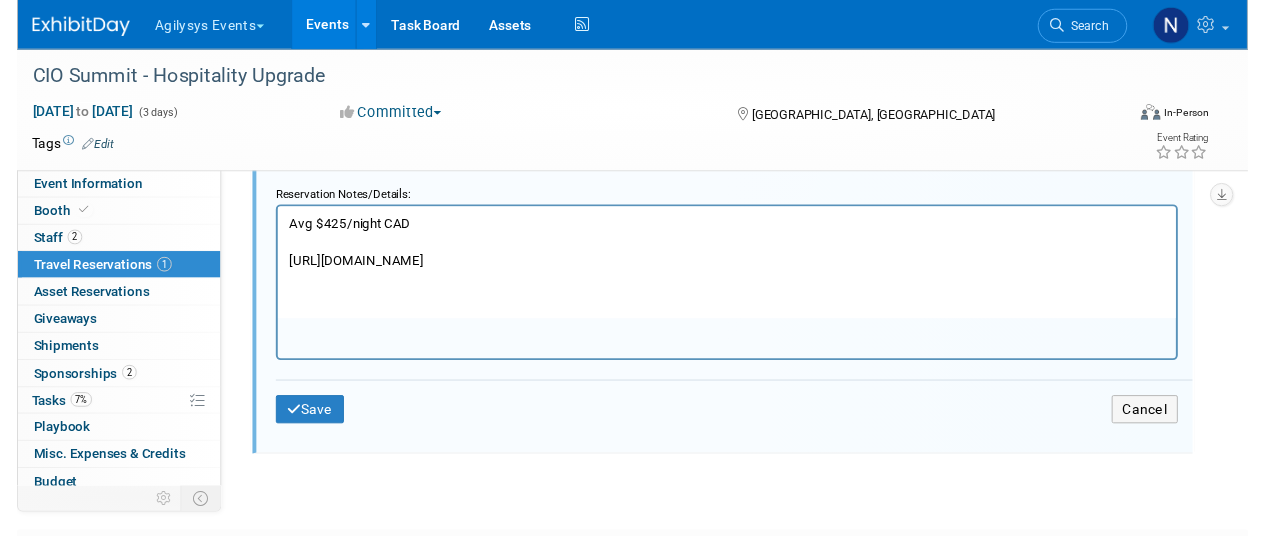 scroll, scrollTop: 0, scrollLeft: 0, axis: both 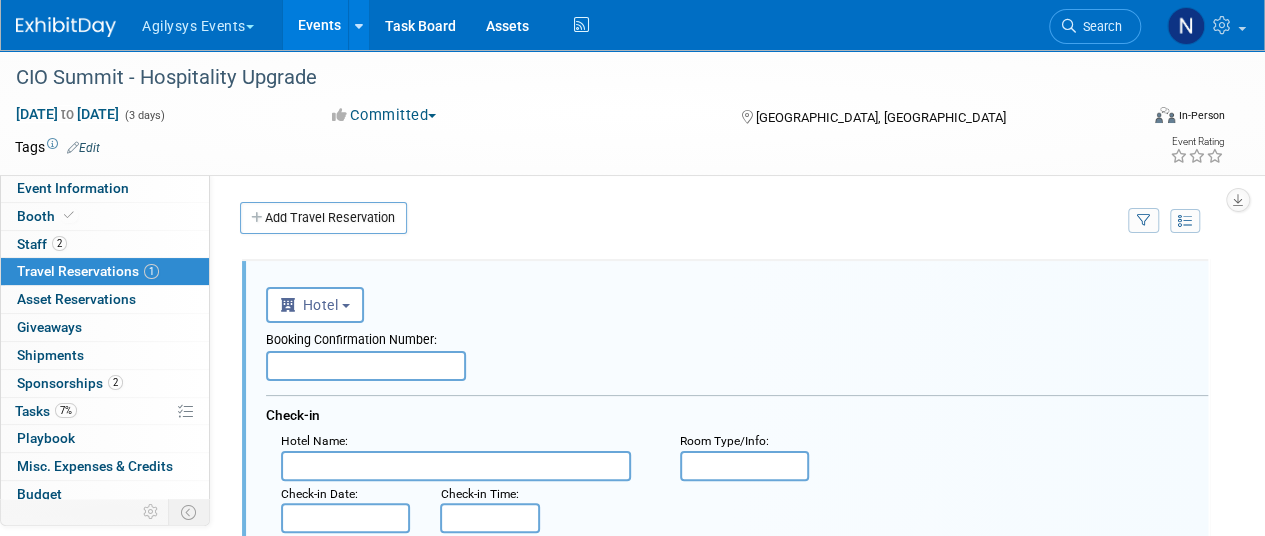 click at bounding box center [456, 466] 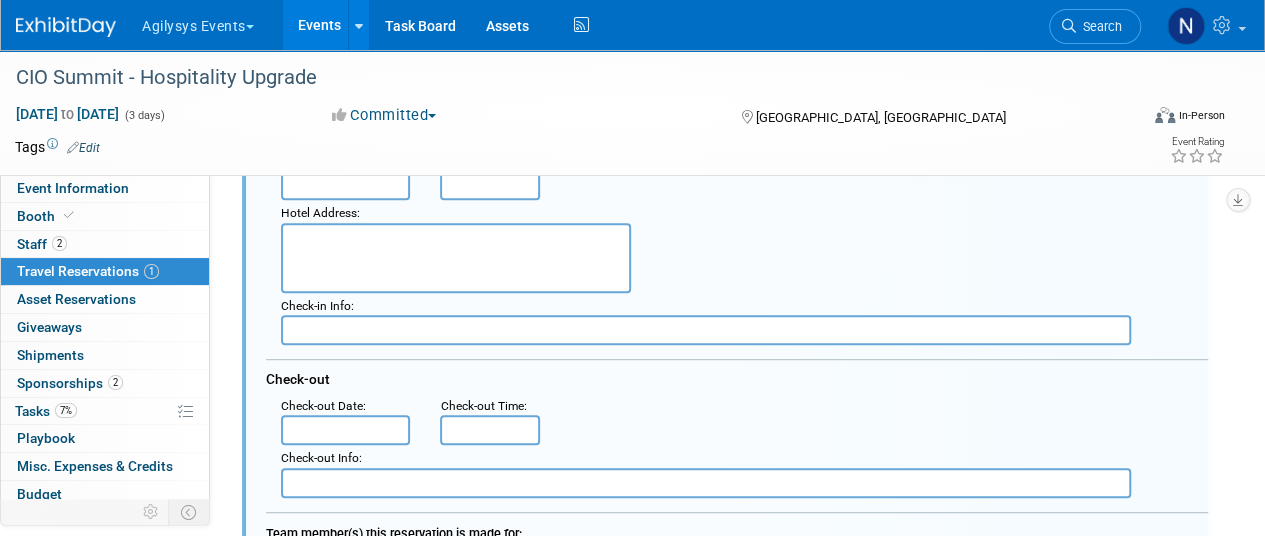 scroll, scrollTop: 332, scrollLeft: 0, axis: vertical 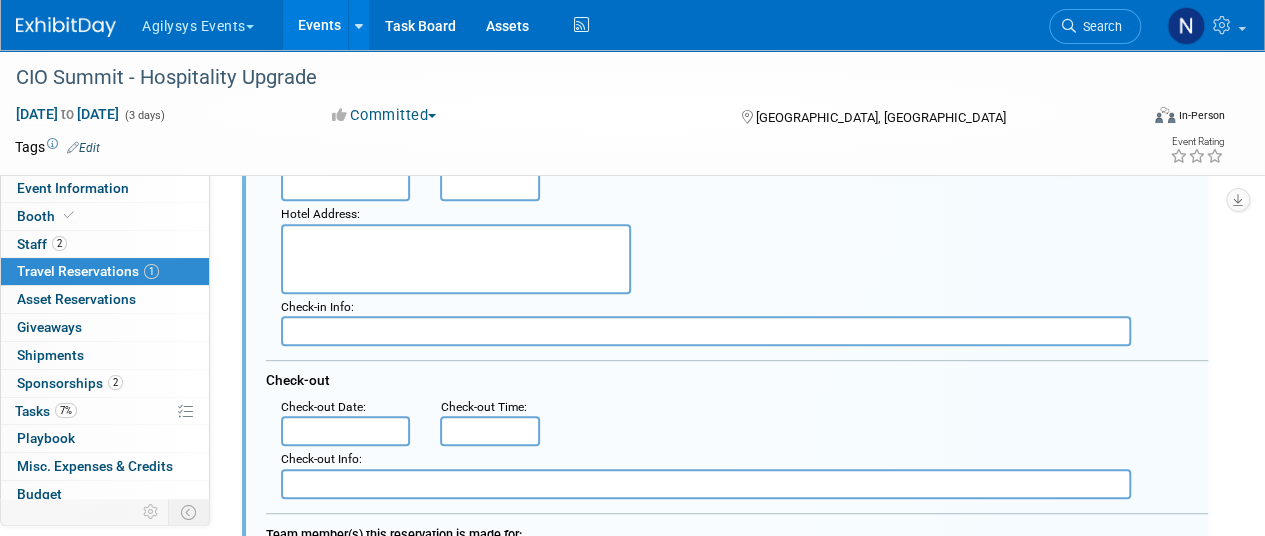 type on "Hyatt Regency Vancouver" 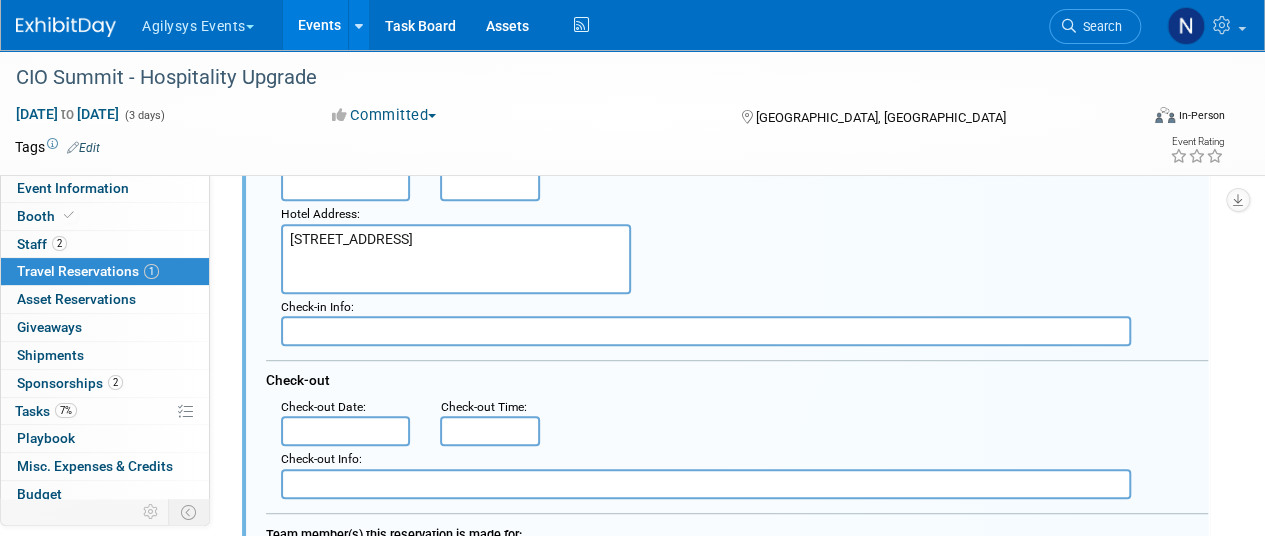 click on "655 Burrard Street Vancouver, British Columbia, V6C 2R7 Canada" at bounding box center (456, 259) 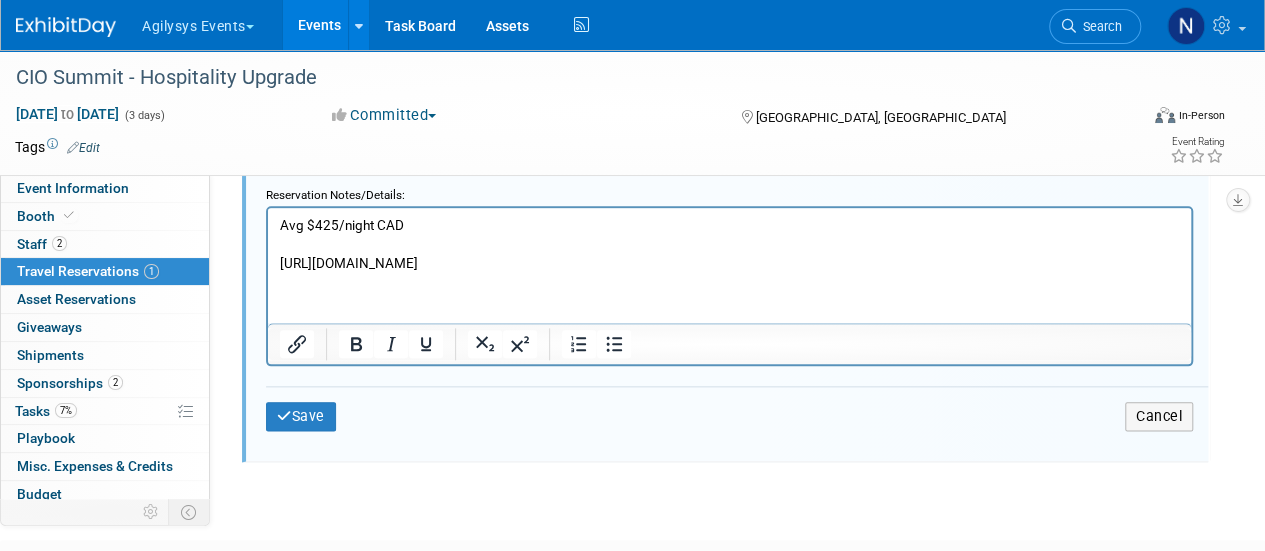 scroll, scrollTop: 1058, scrollLeft: 0, axis: vertical 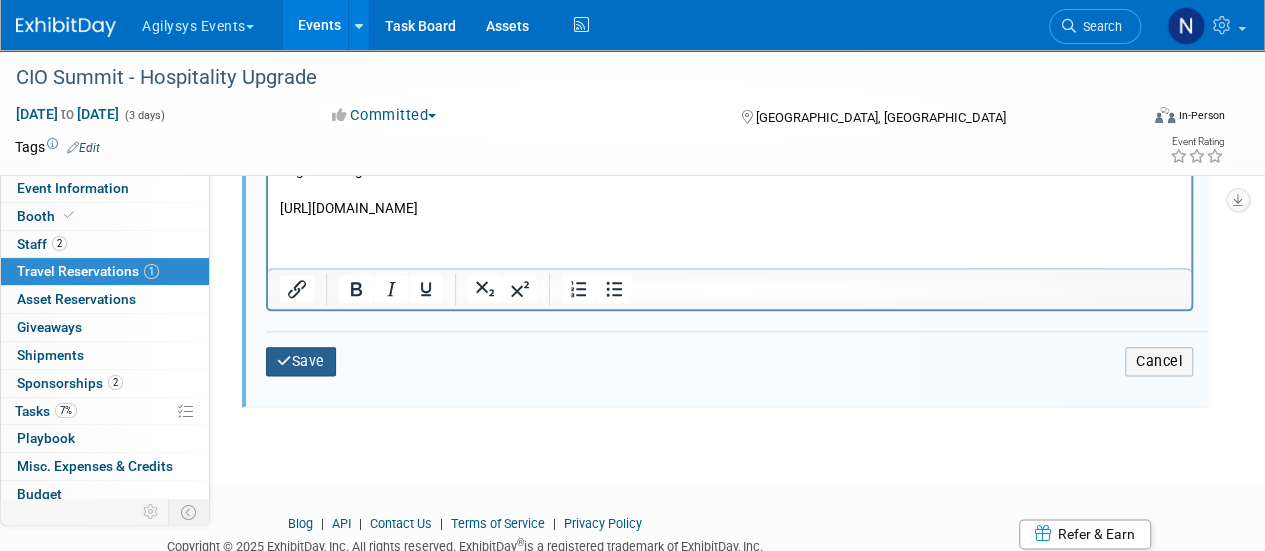 type on "655 Burrard Street
Vancouver, British Columbia, V6C 2R7 Canada" 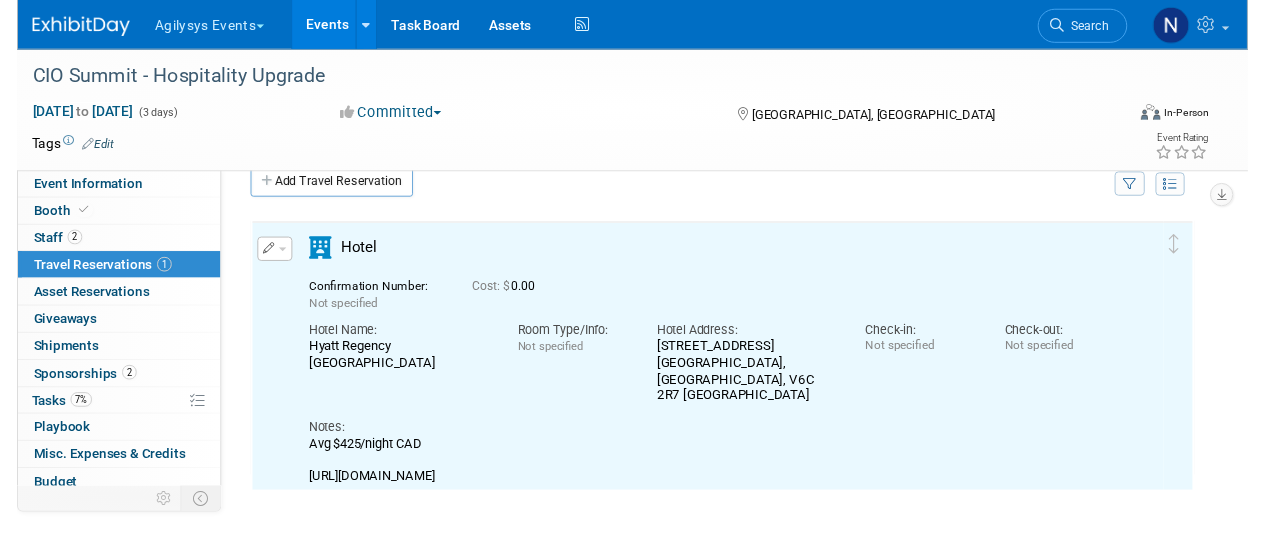 scroll, scrollTop: 0, scrollLeft: 0, axis: both 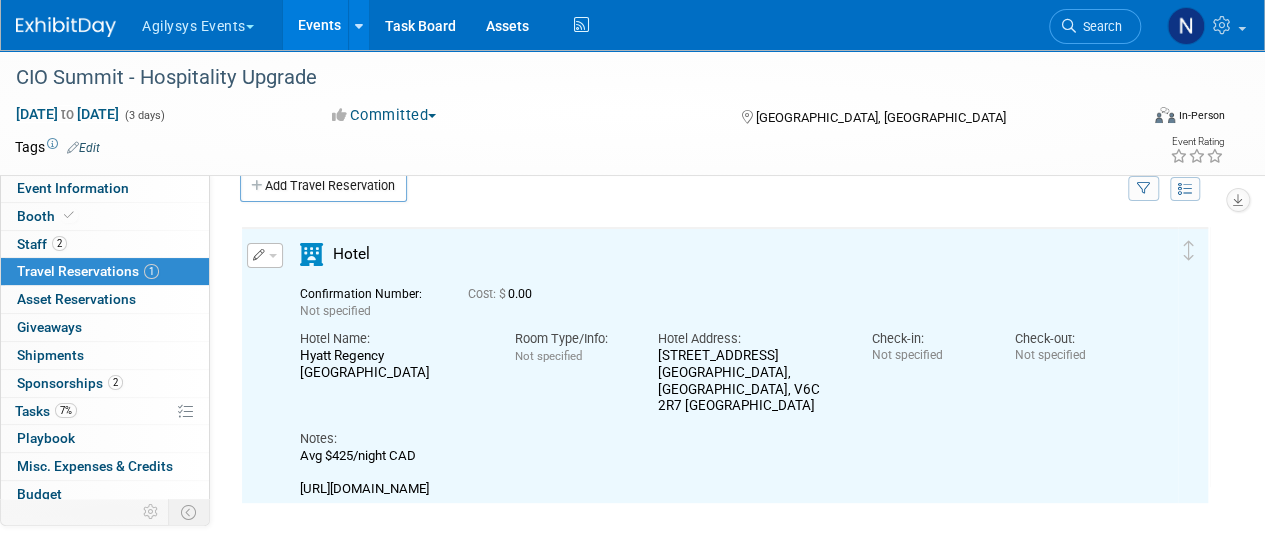 click at bounding box center [273, 256] 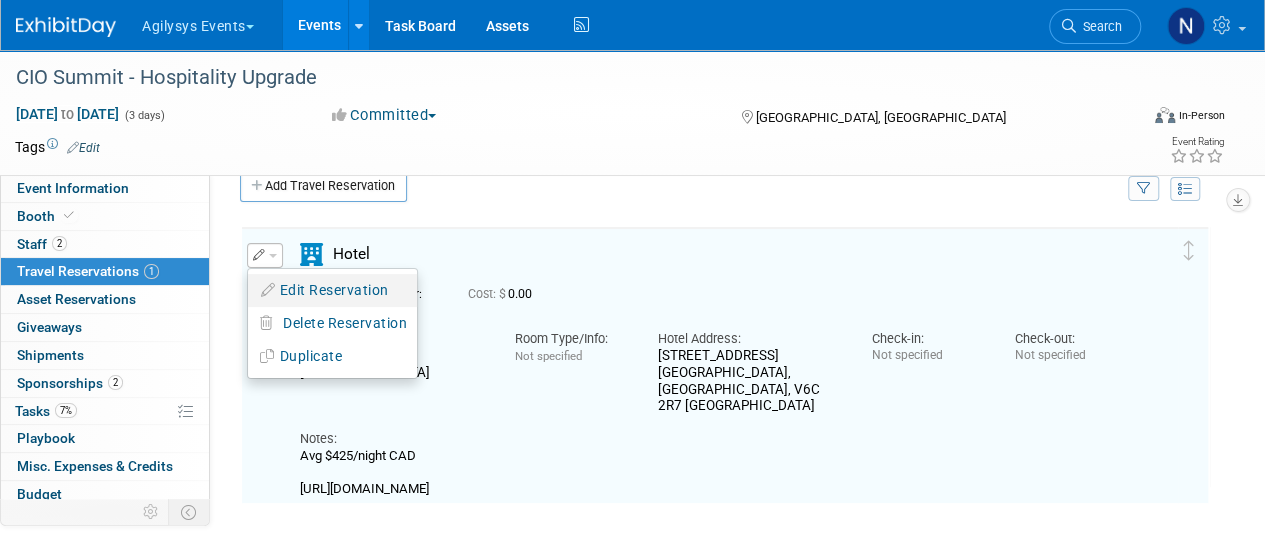 click on "Edit Reservation" at bounding box center [332, 290] 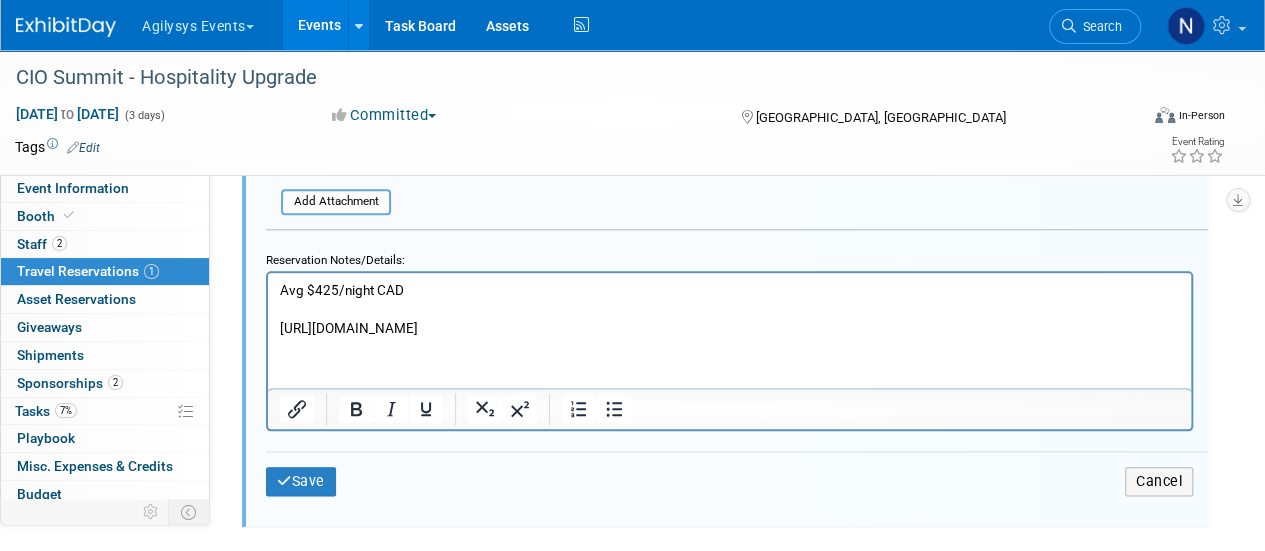 scroll, scrollTop: 939, scrollLeft: 0, axis: vertical 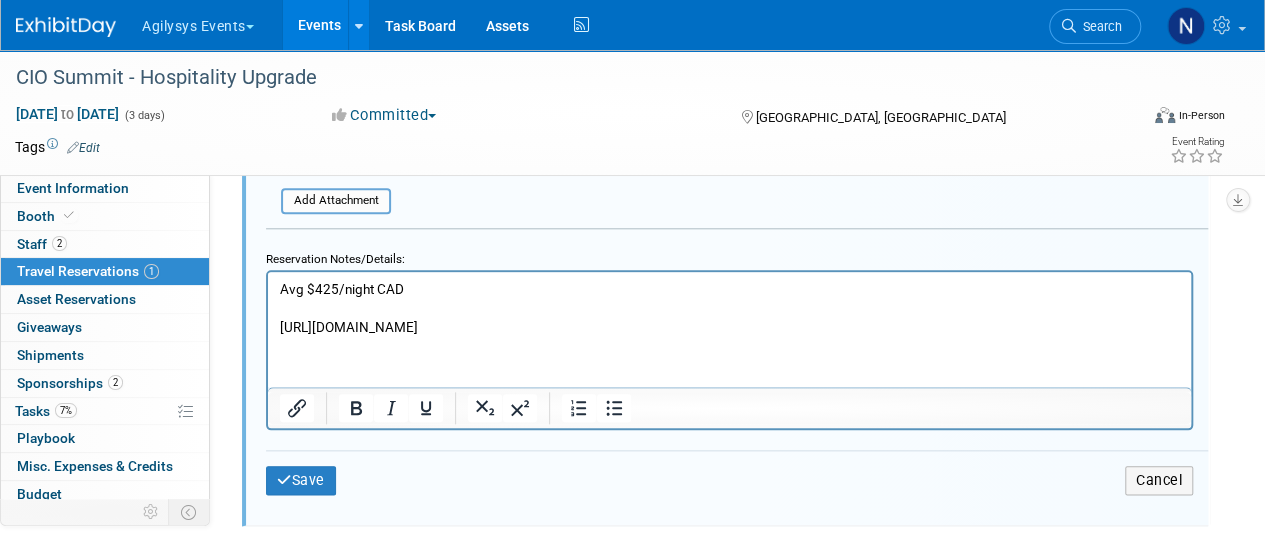 drag, startPoint x: 620, startPoint y: 325, endPoint x: 211, endPoint y: 341, distance: 409.31284 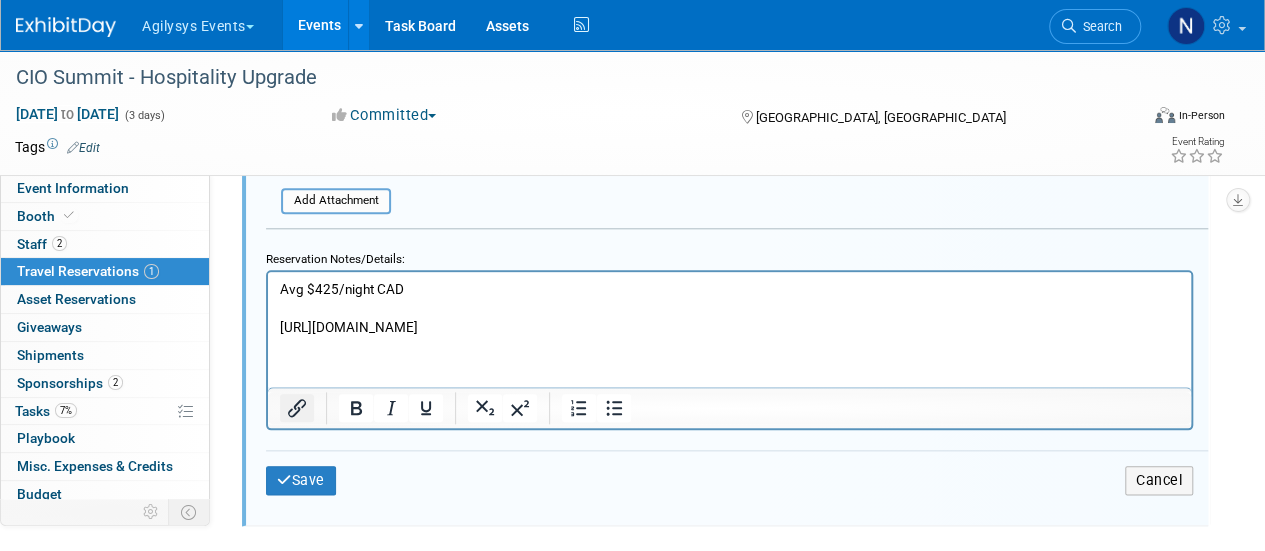 click 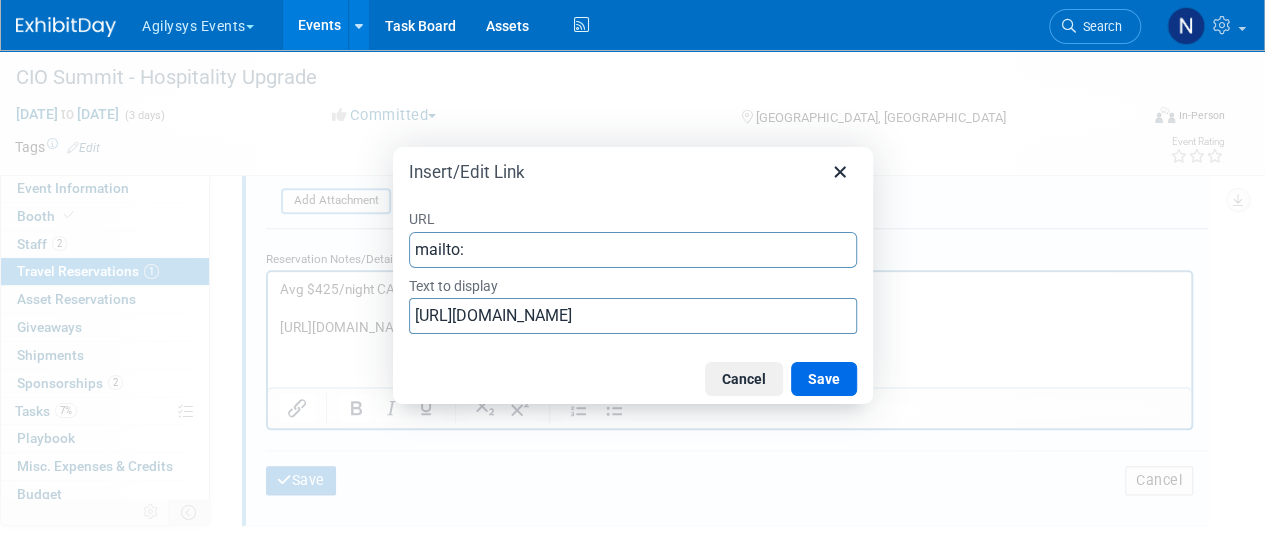 type on "mailto:https://www.hyatt.com/en-US/group-booking/YVRRV/G-HO68" 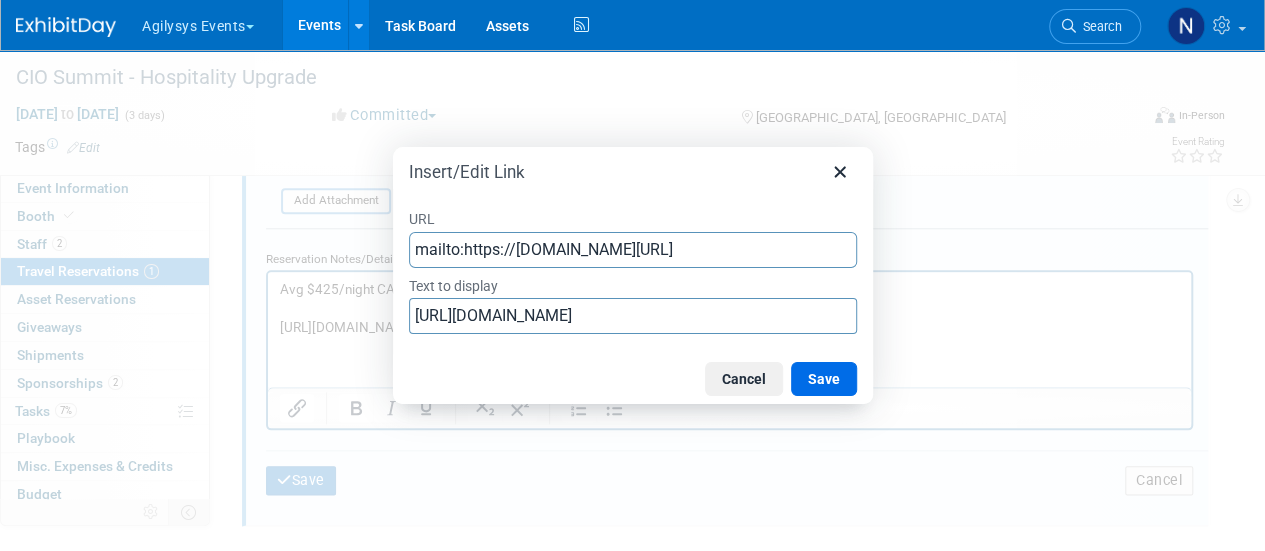 scroll, scrollTop: 0, scrollLeft: 52, axis: horizontal 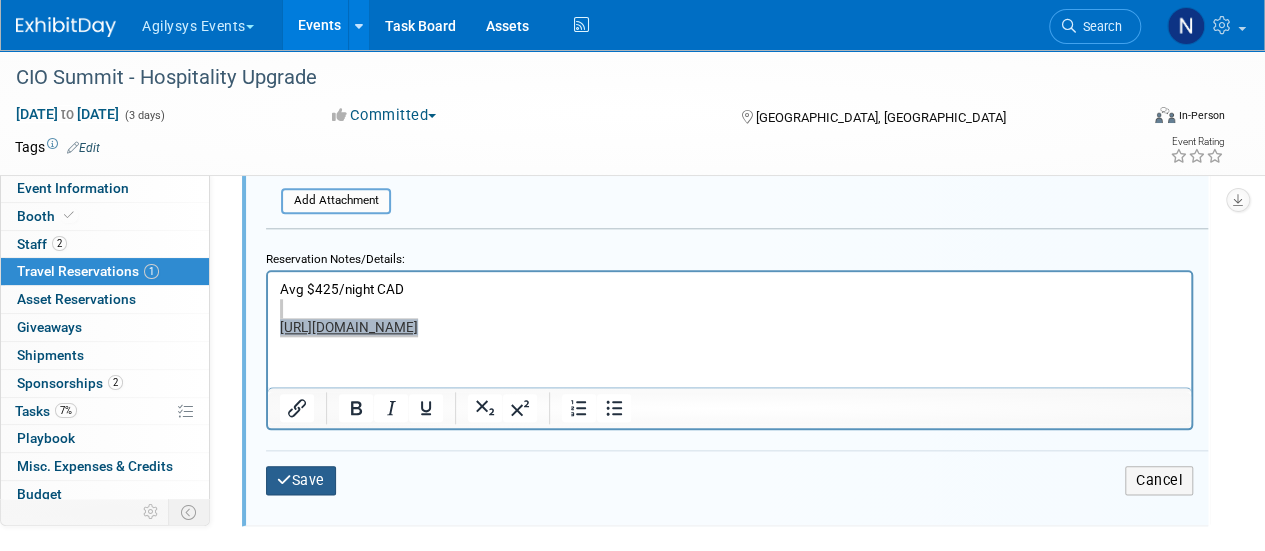 click on "Save" at bounding box center (301, 480) 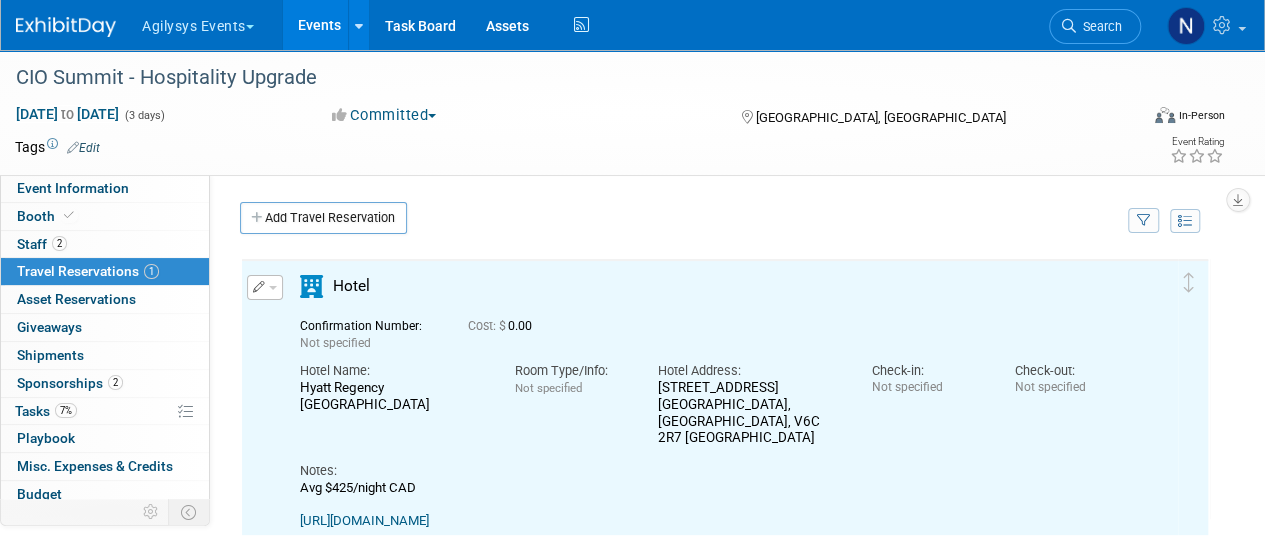 scroll, scrollTop: 0, scrollLeft: 0, axis: both 